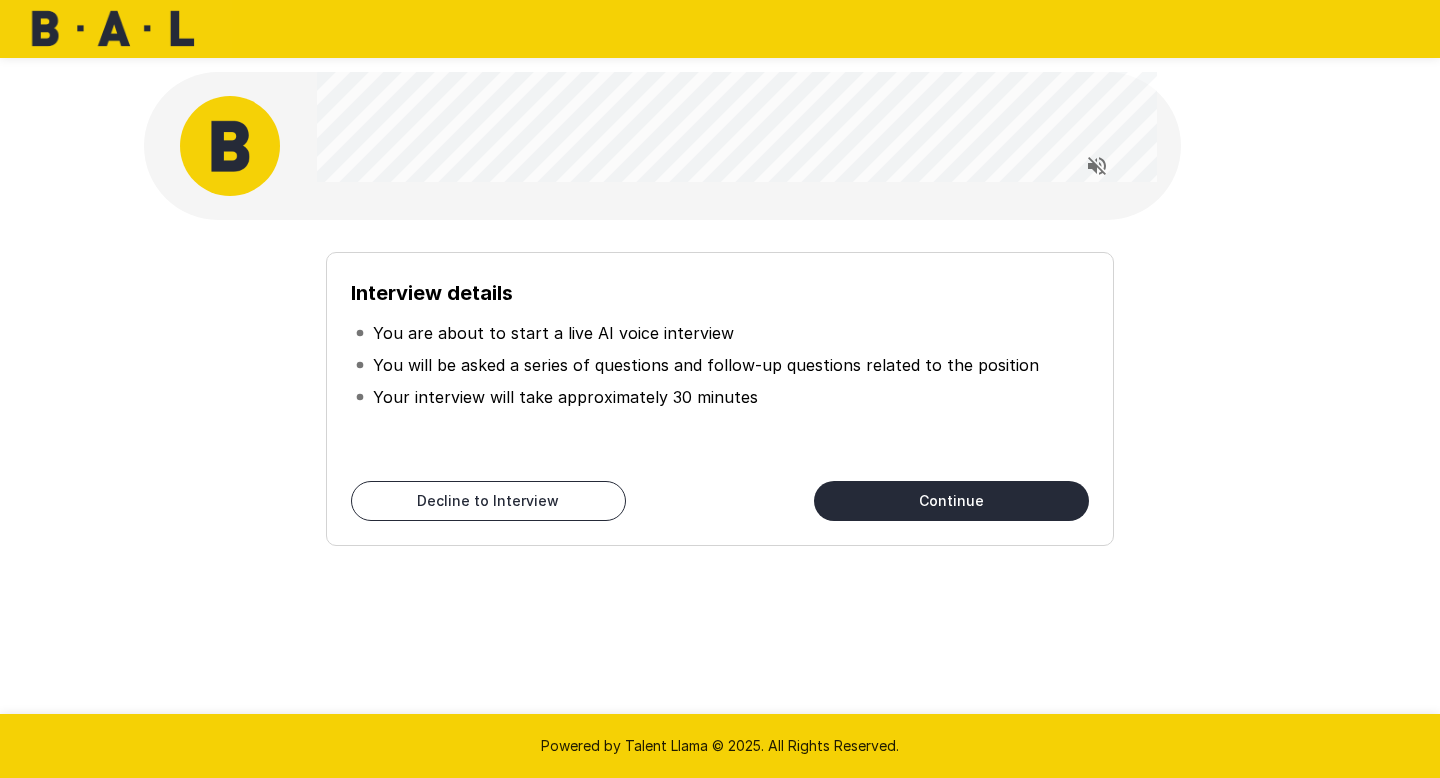 scroll, scrollTop: 0, scrollLeft: 0, axis: both 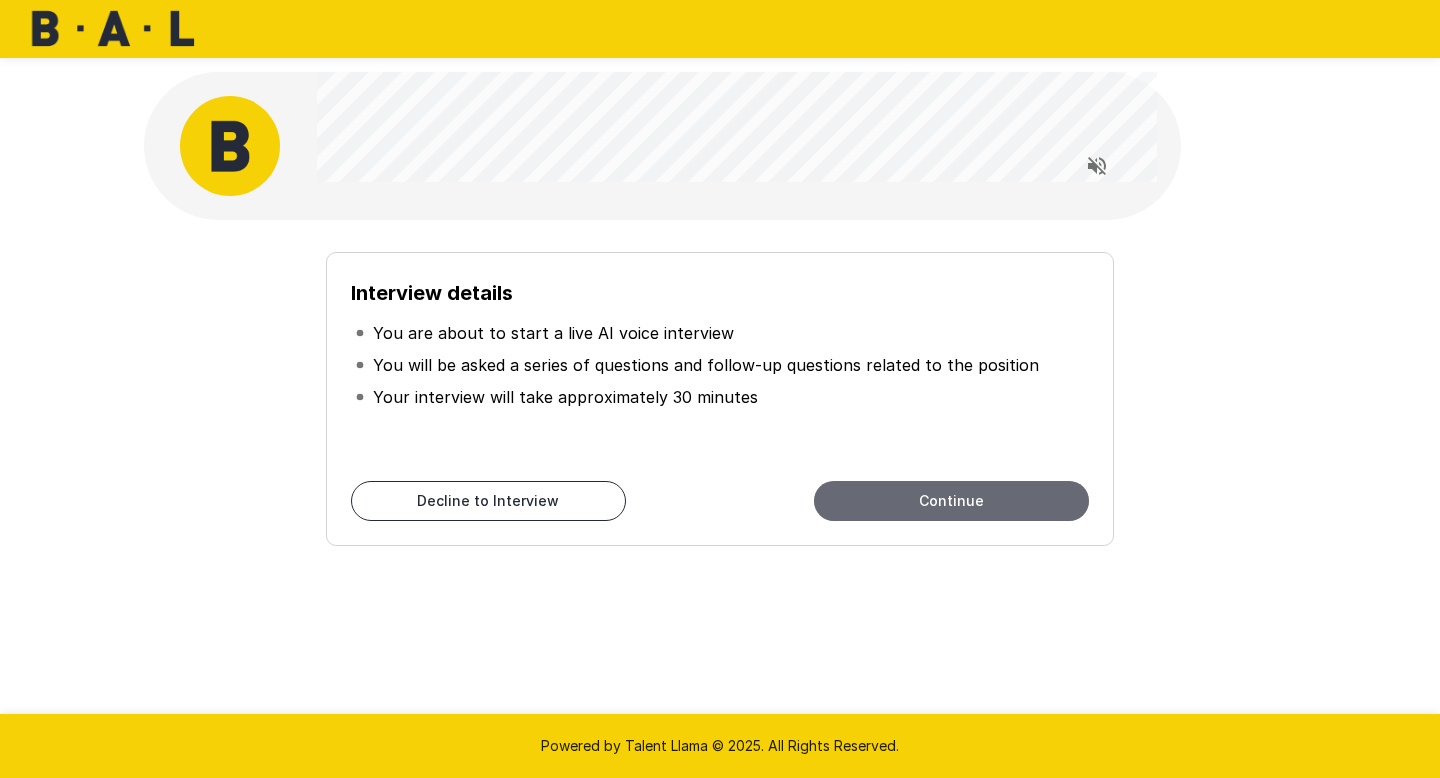 click on "Continue" at bounding box center (951, 501) 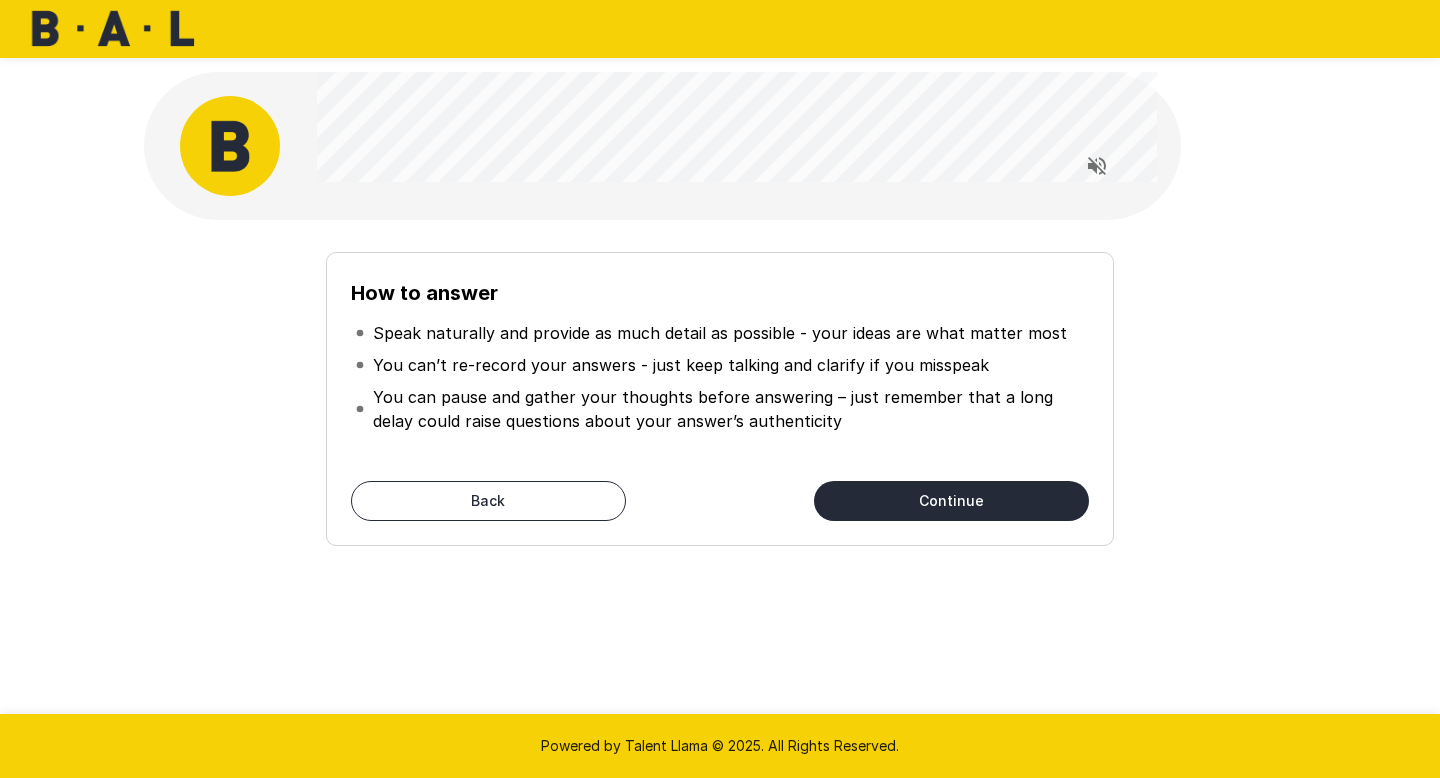 click on "Continue" at bounding box center [951, 501] 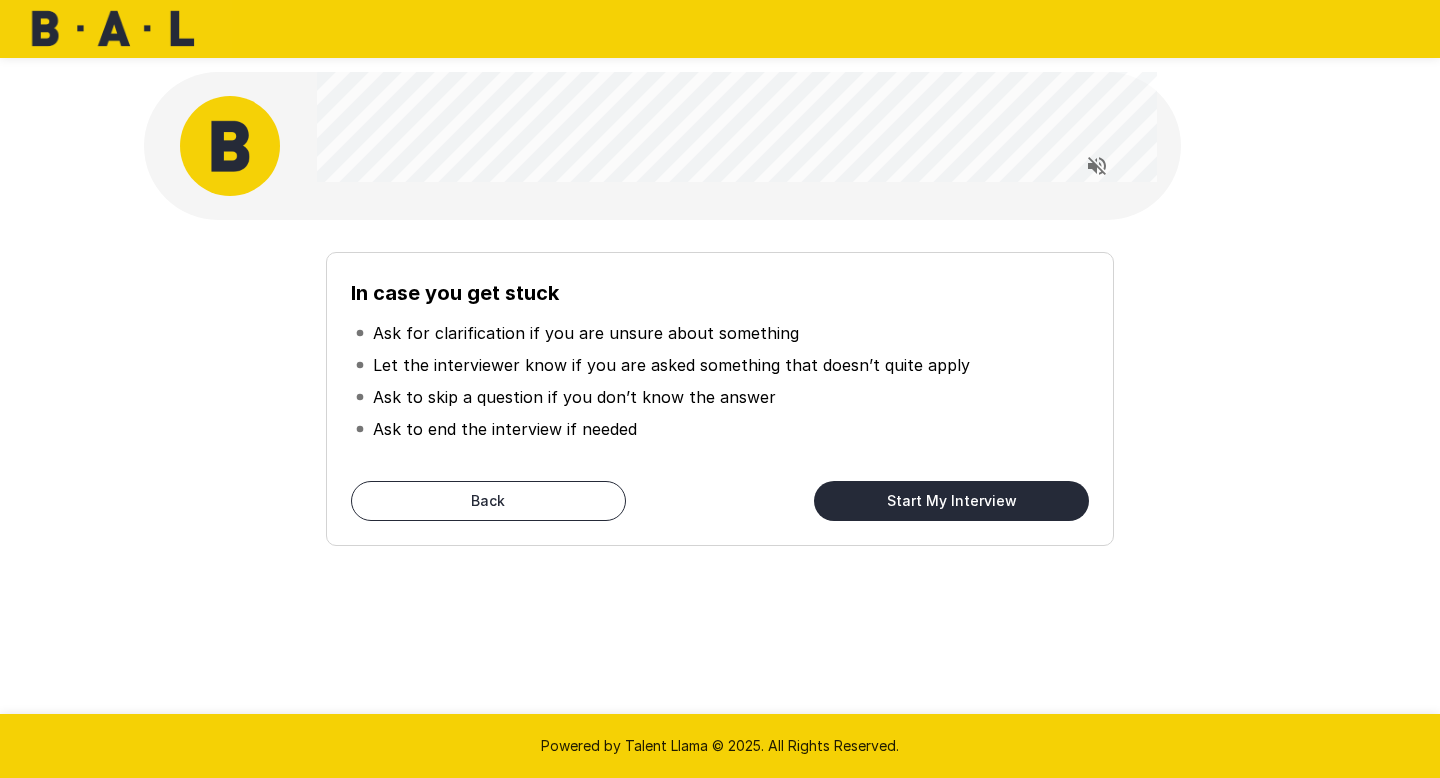 click on "Start My Interview" at bounding box center [951, 501] 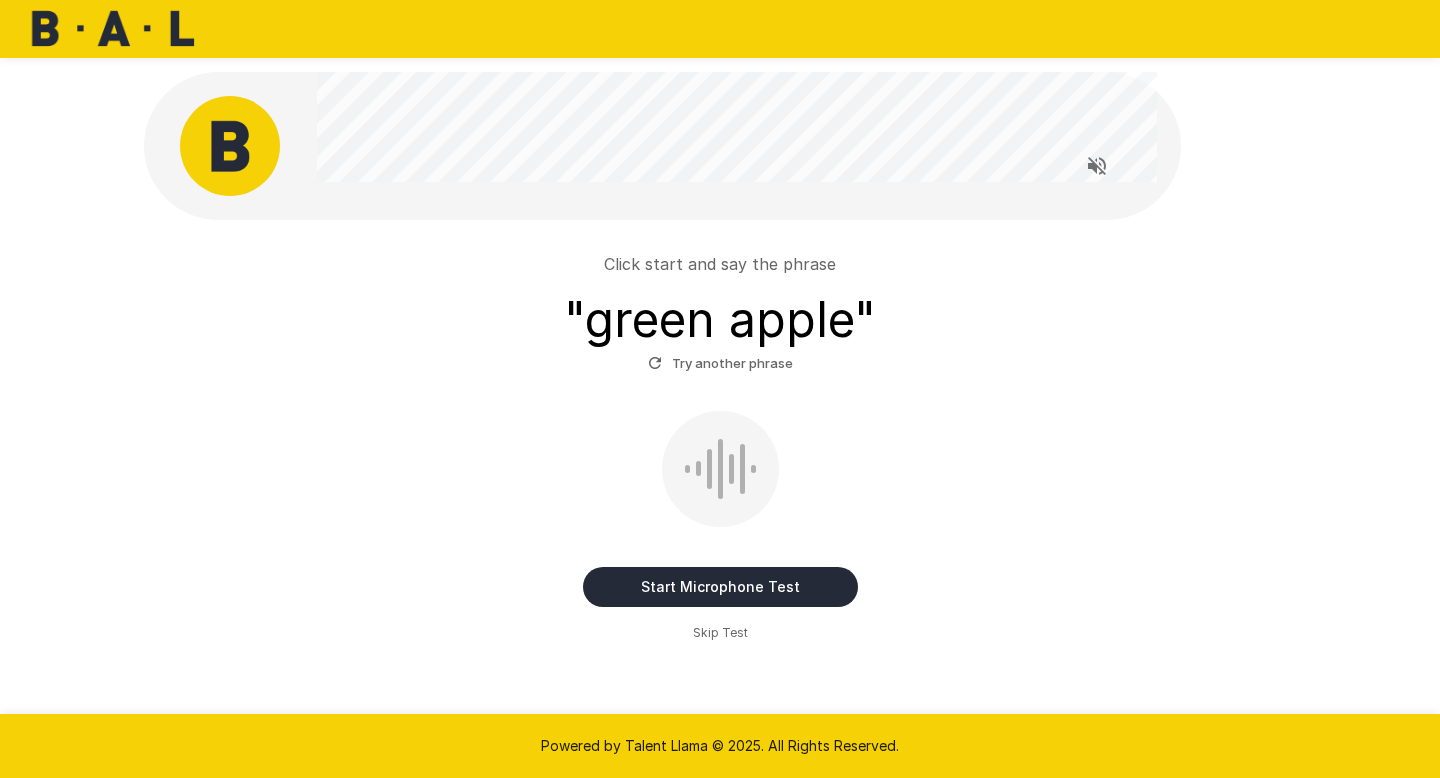 click on "Start Microphone Test" at bounding box center [720, 587] 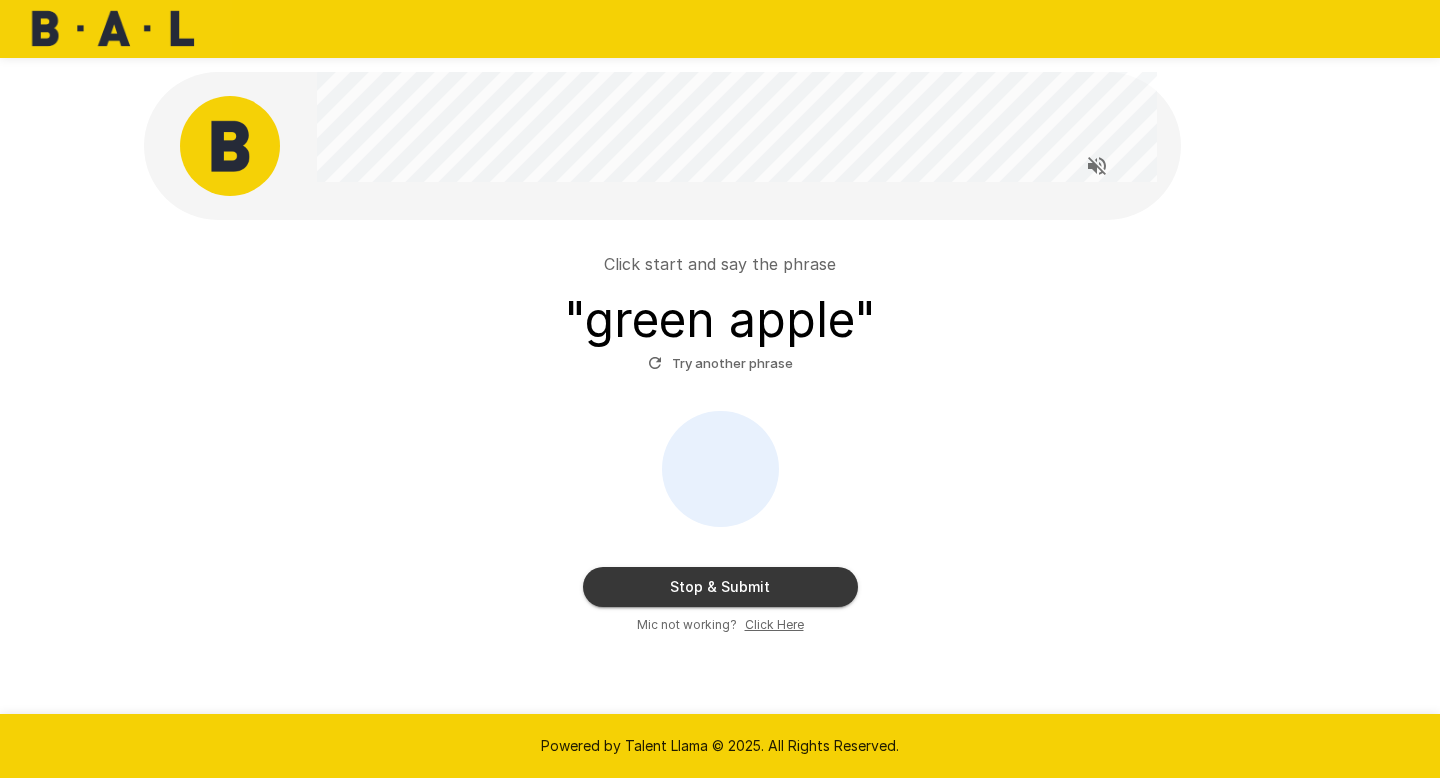 click on "Stop & Submit" at bounding box center [720, 587] 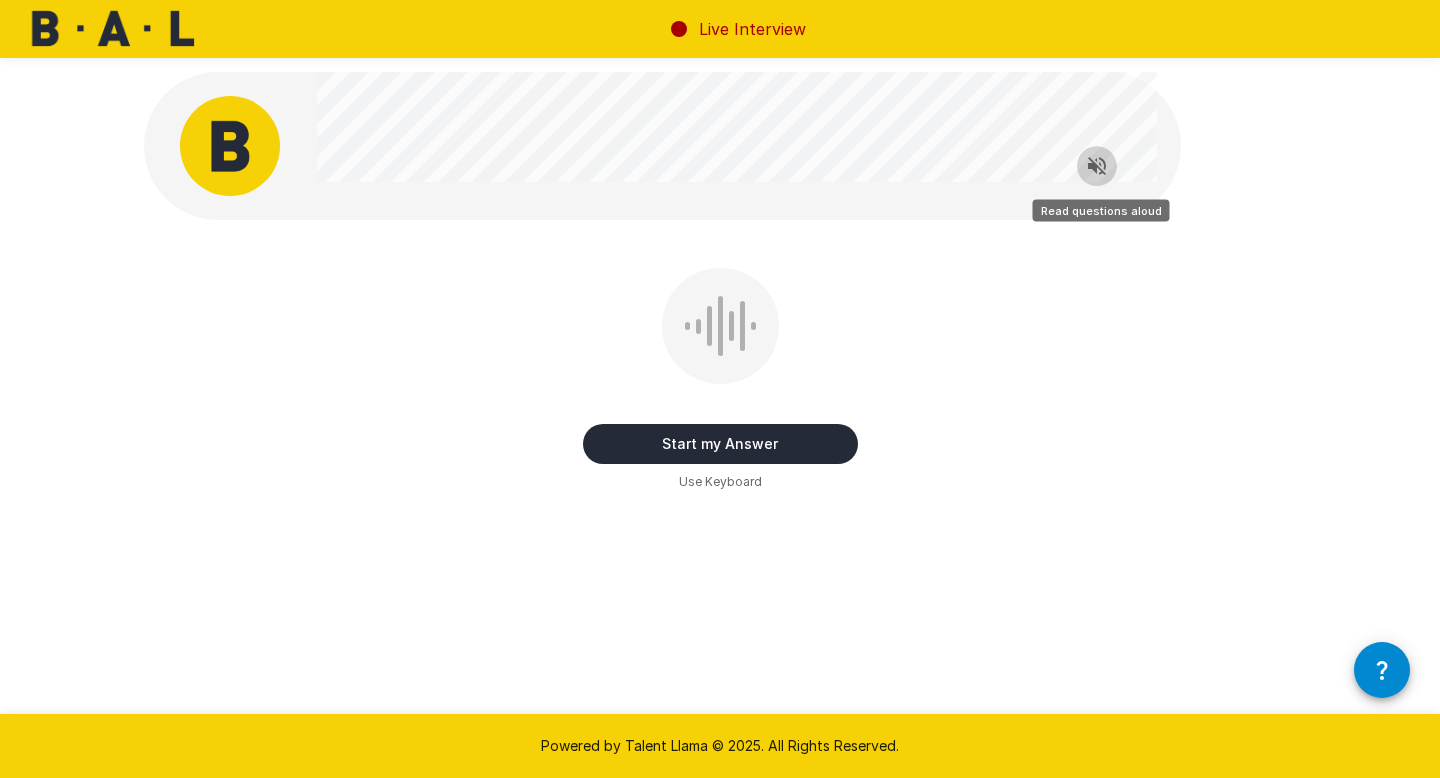 click 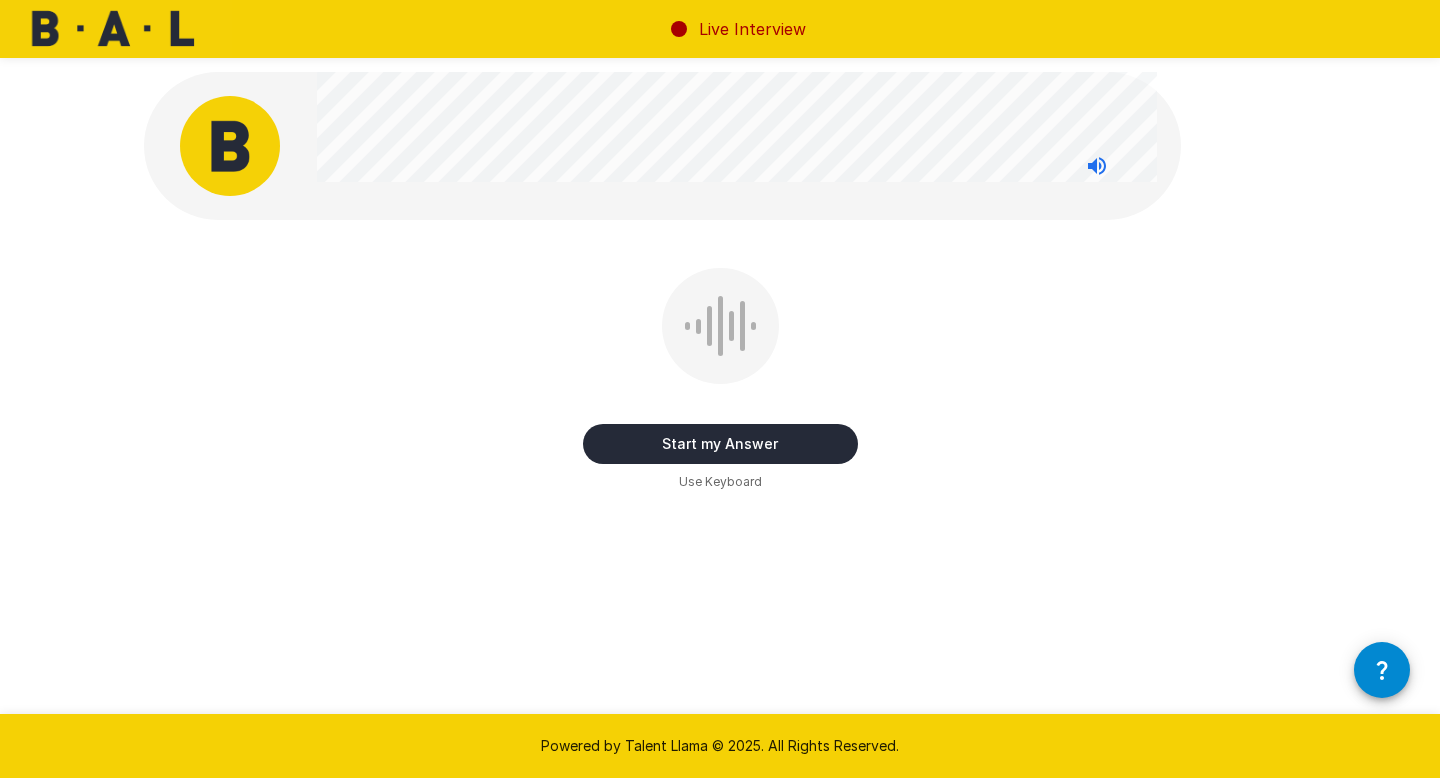 click on "Start my Answer" at bounding box center [720, 444] 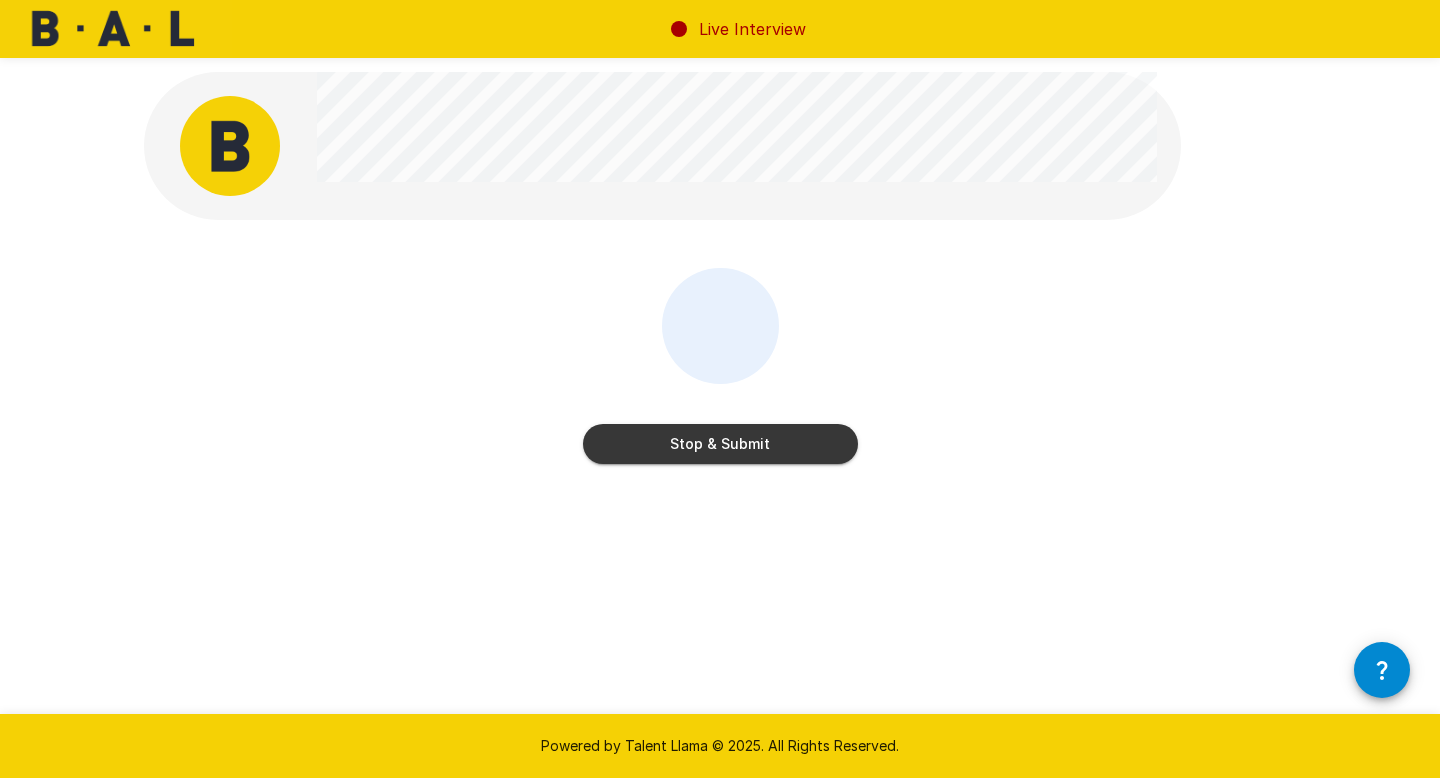 click on "Stop & Submit" at bounding box center [720, 444] 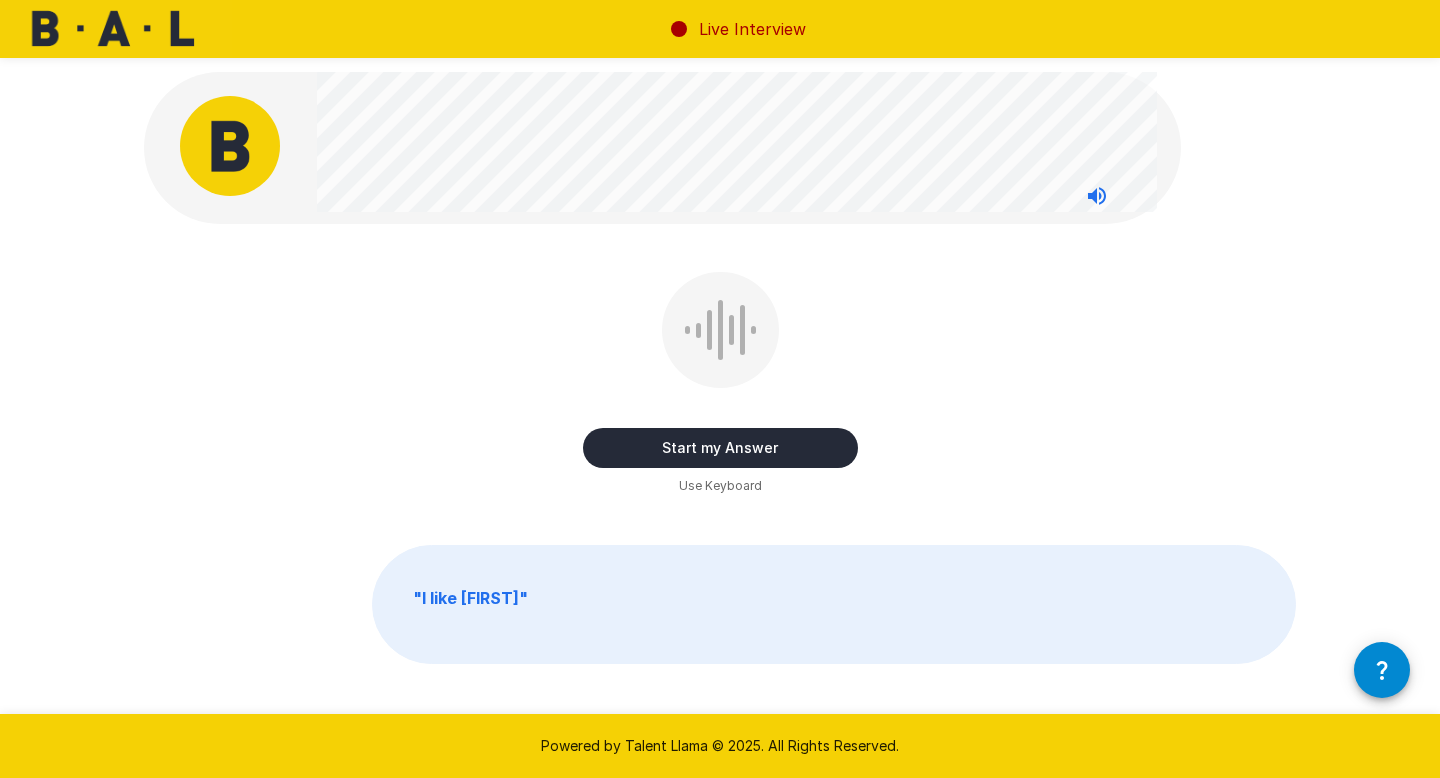 click on "Start my Answer" at bounding box center [720, 448] 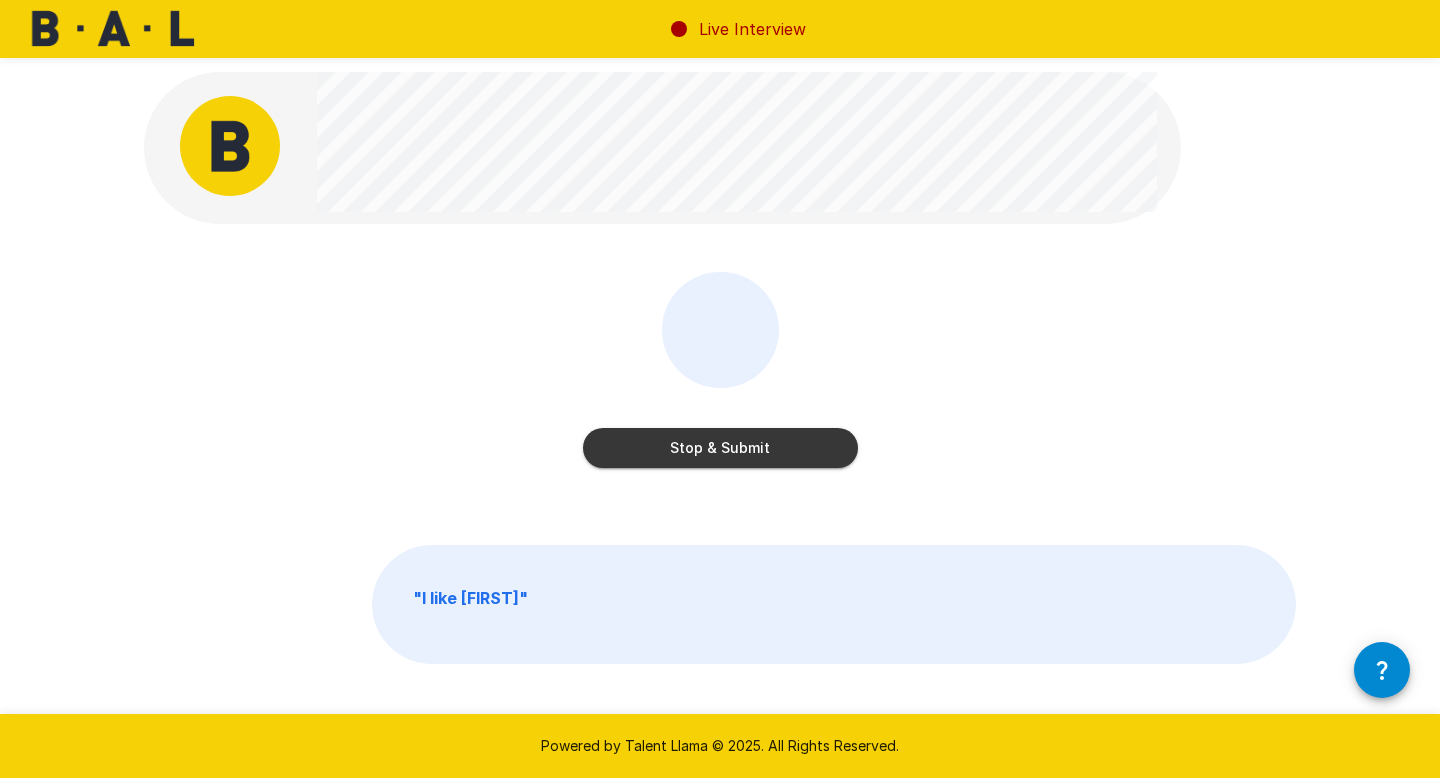 click on "Stop & Submit" at bounding box center (720, 448) 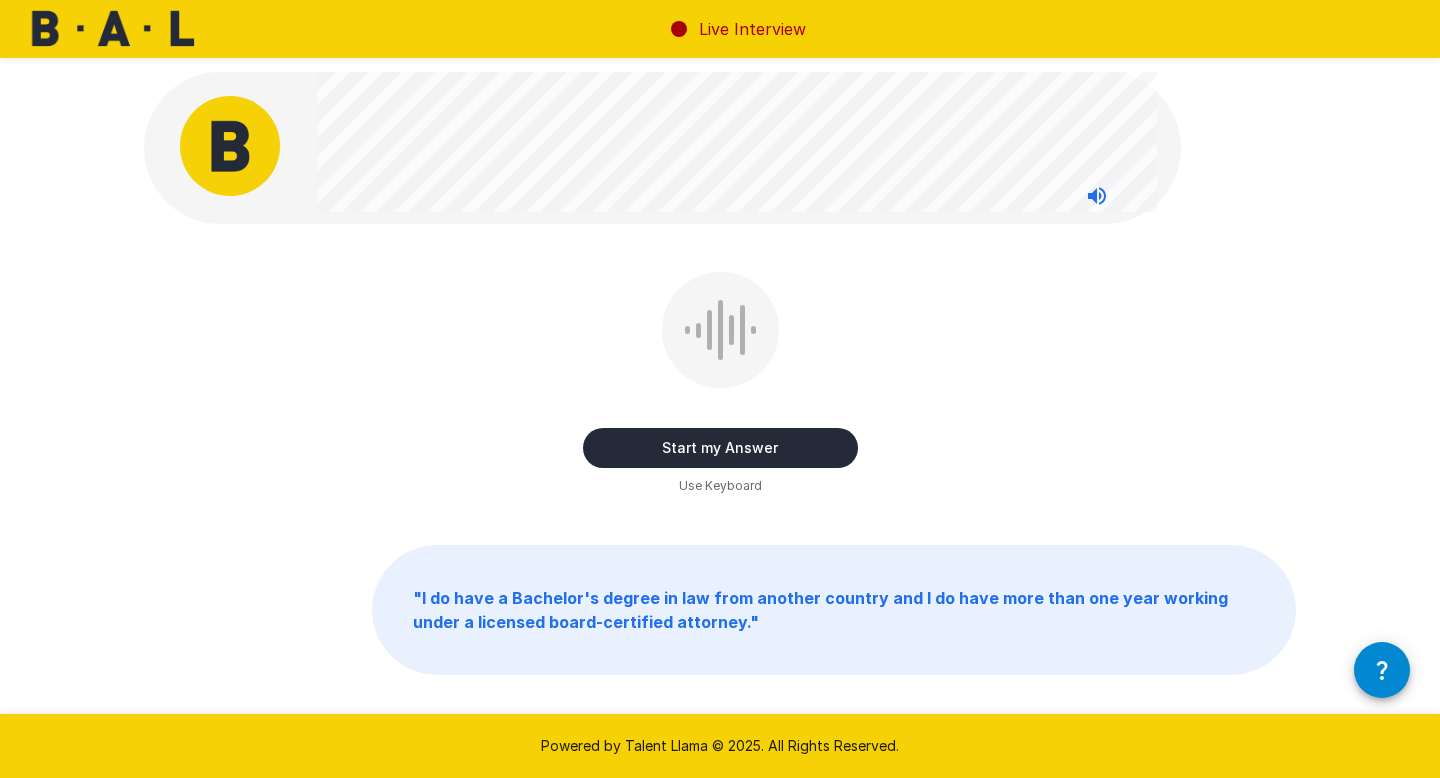 click on "Start my Answer" at bounding box center (720, 448) 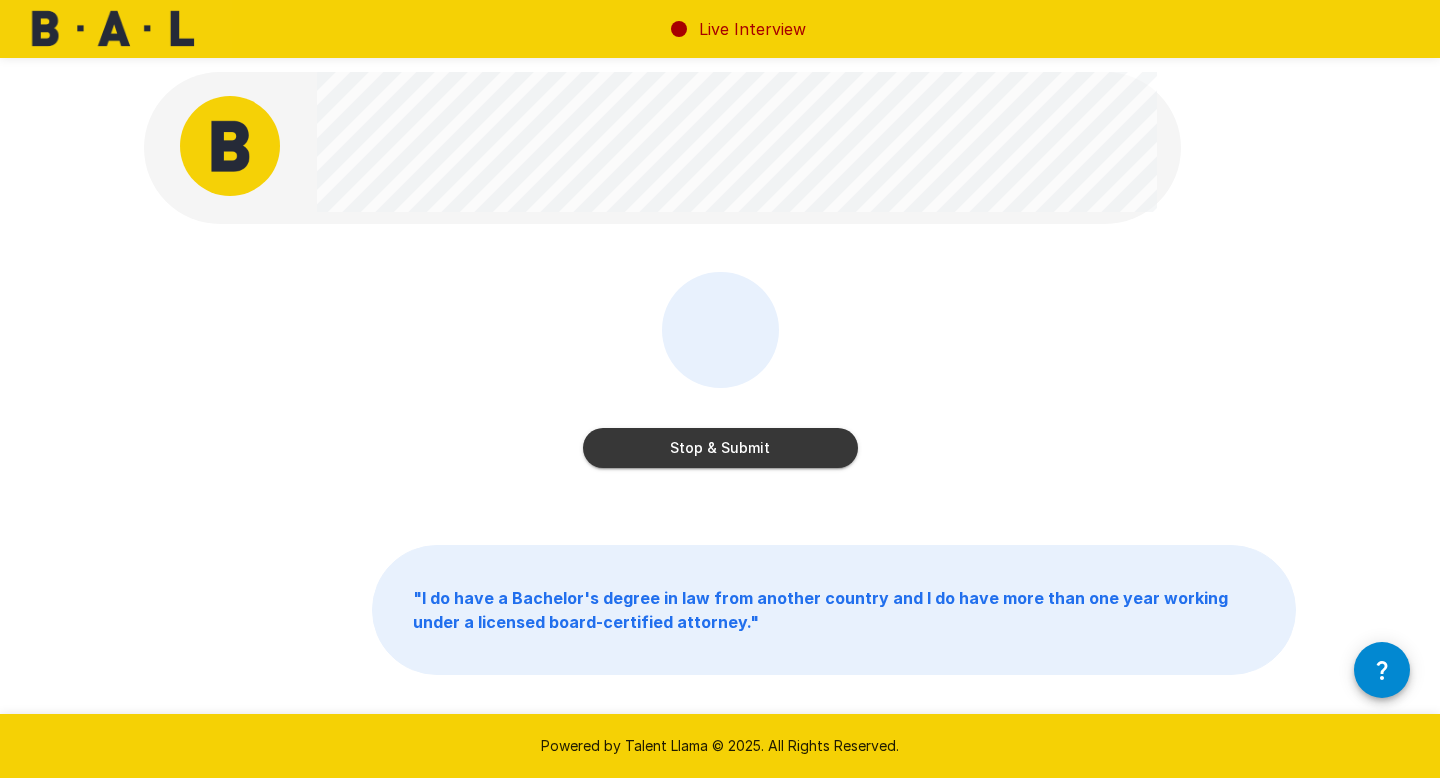 click on "Stop & Submit" at bounding box center [720, 448] 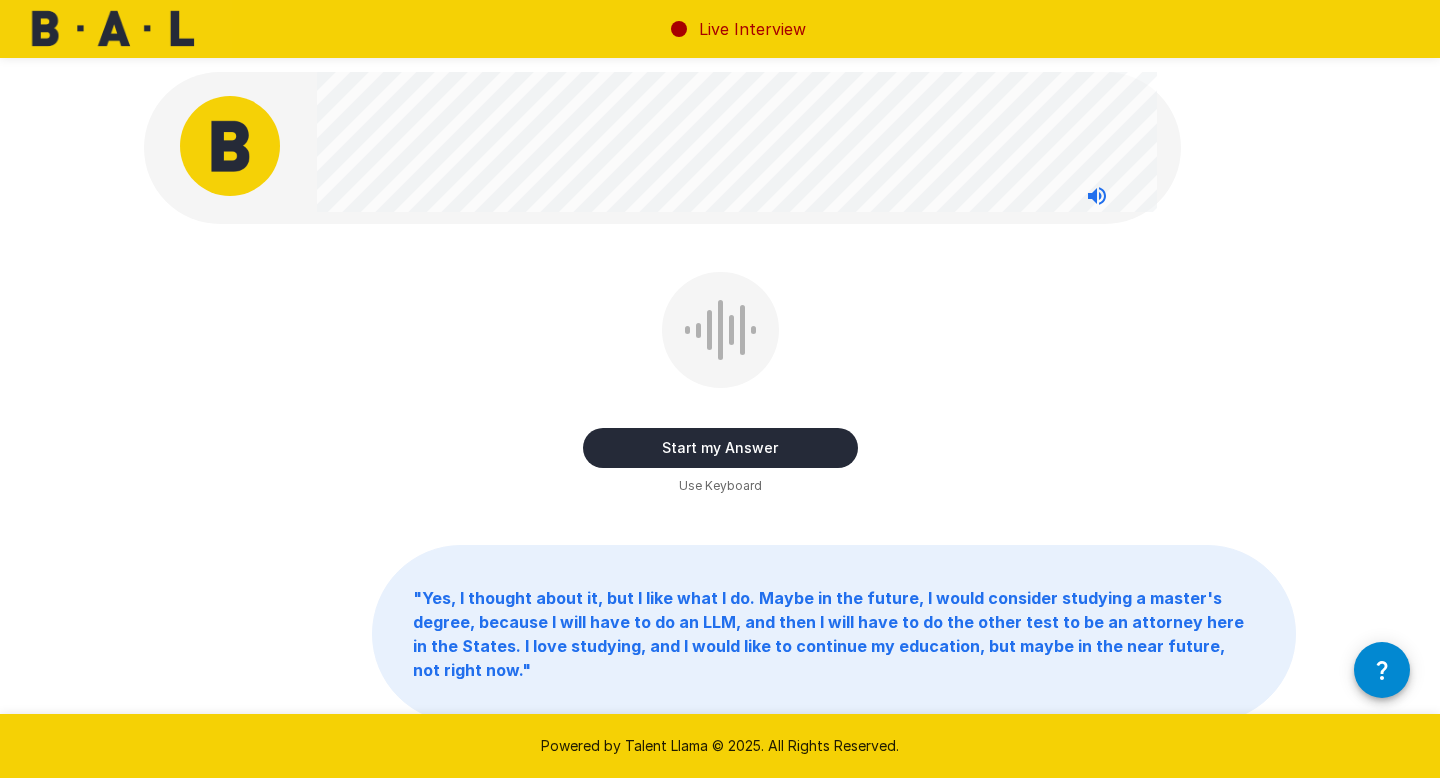 click on "Start my Answer" at bounding box center [720, 448] 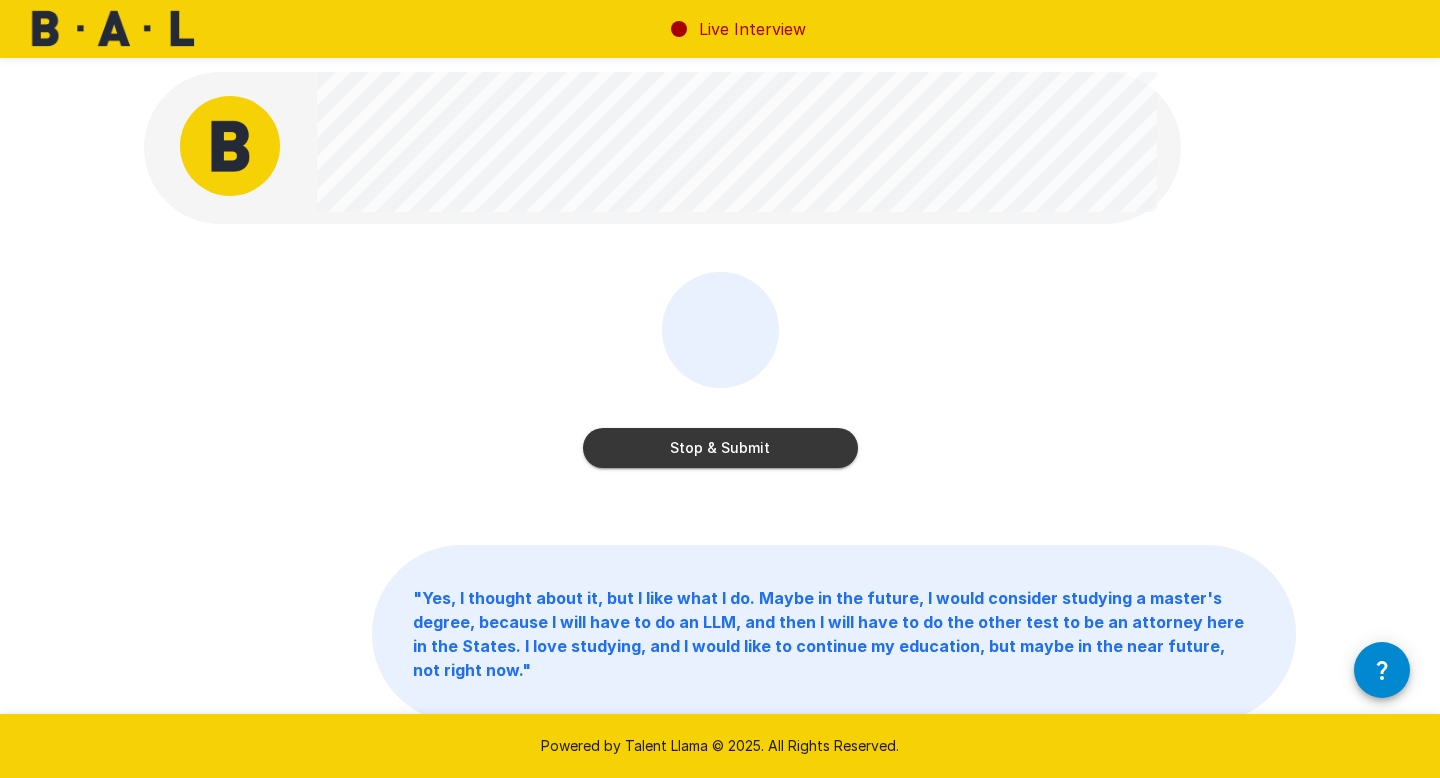 click on "Stop & Submit" at bounding box center [720, 448] 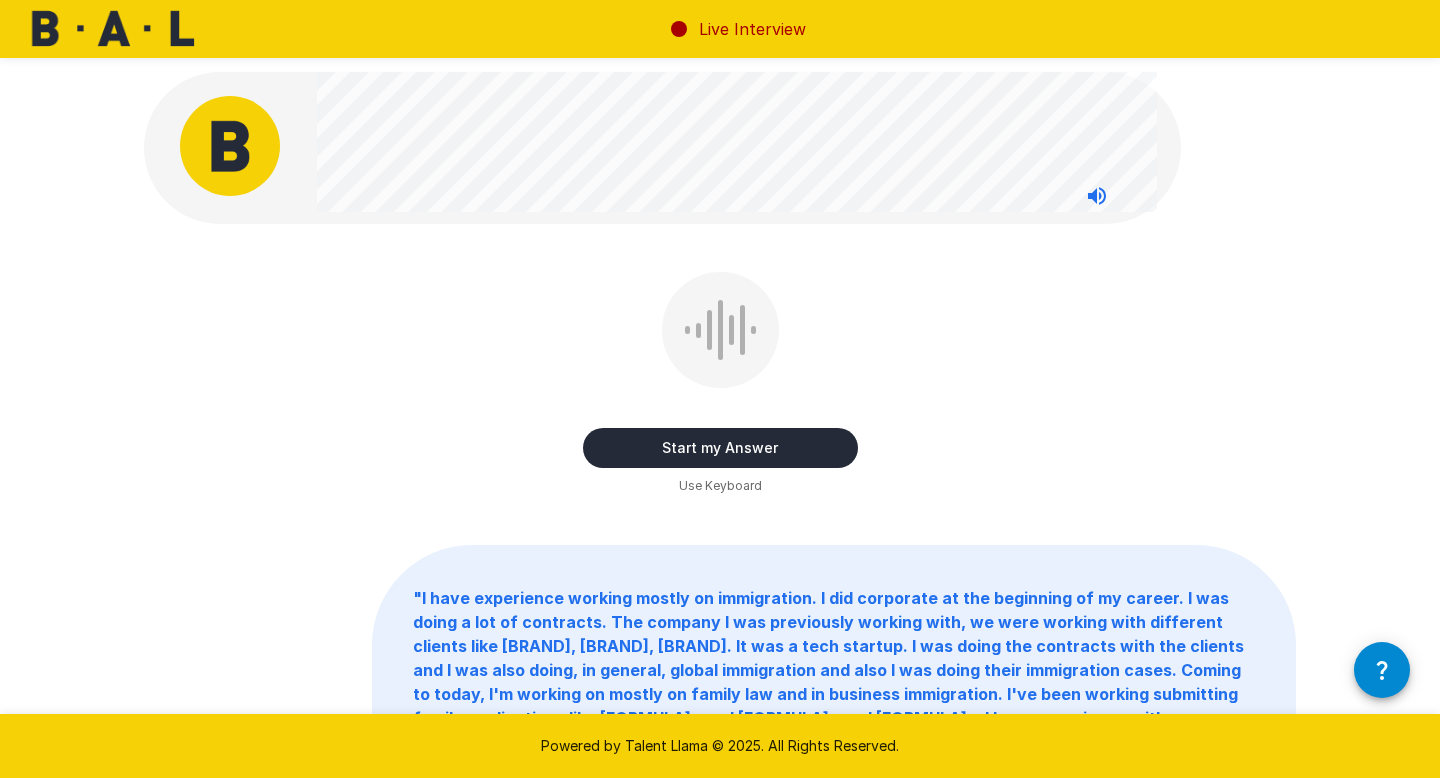 click on "Start my Answer" at bounding box center [720, 448] 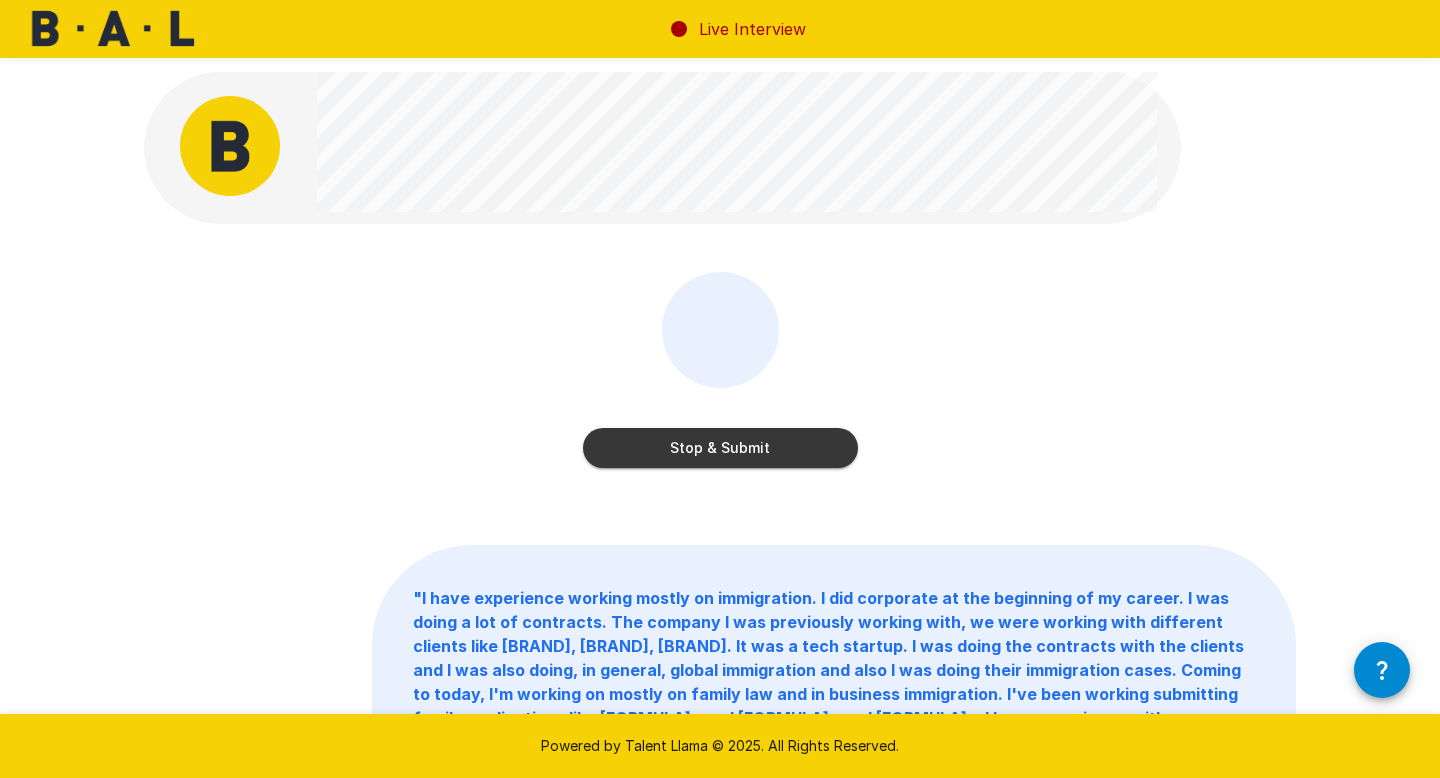 click on "Stop & Submit" at bounding box center [720, 448] 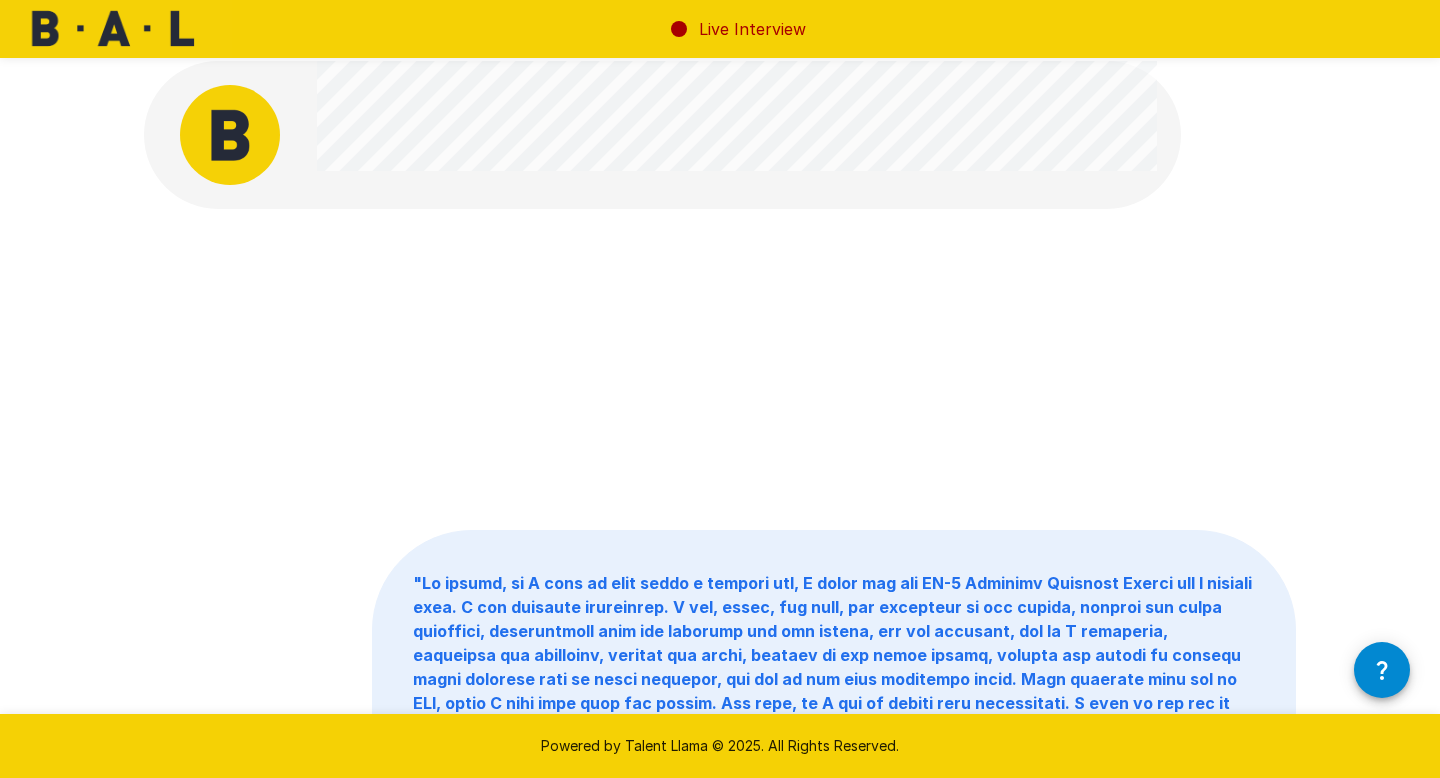 scroll, scrollTop: 12, scrollLeft: 0, axis: vertical 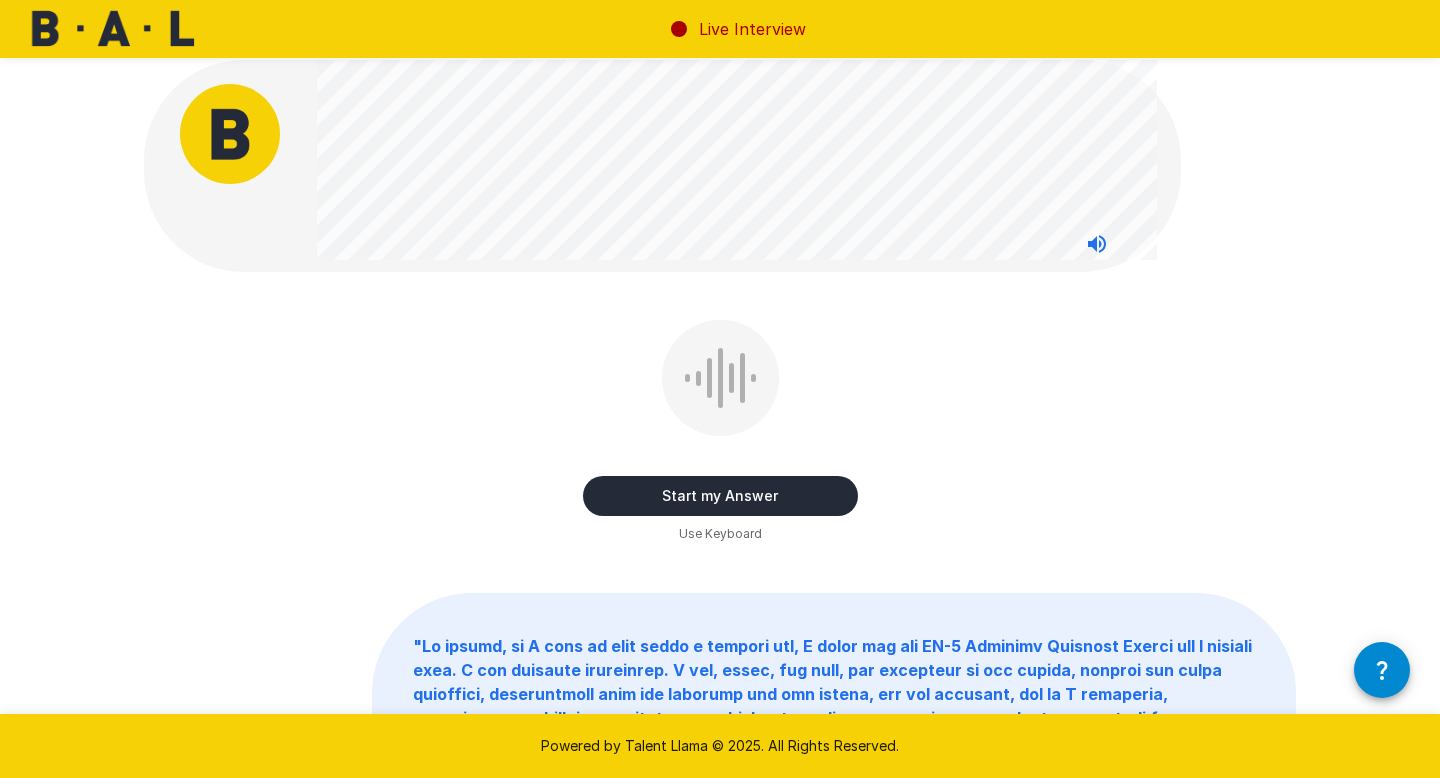 click on "Start my Answer" at bounding box center (720, 496) 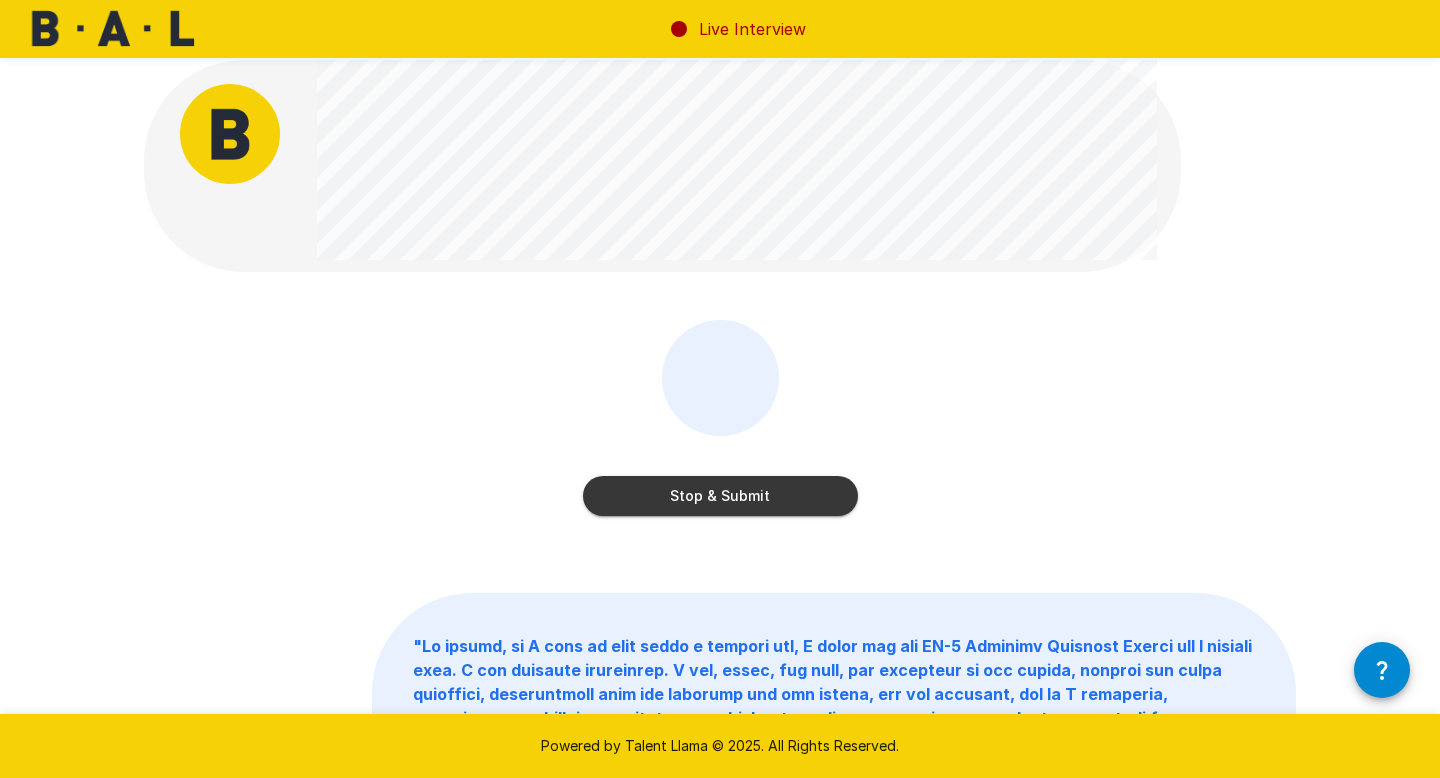 click on "Stop & Submit" at bounding box center [720, 496] 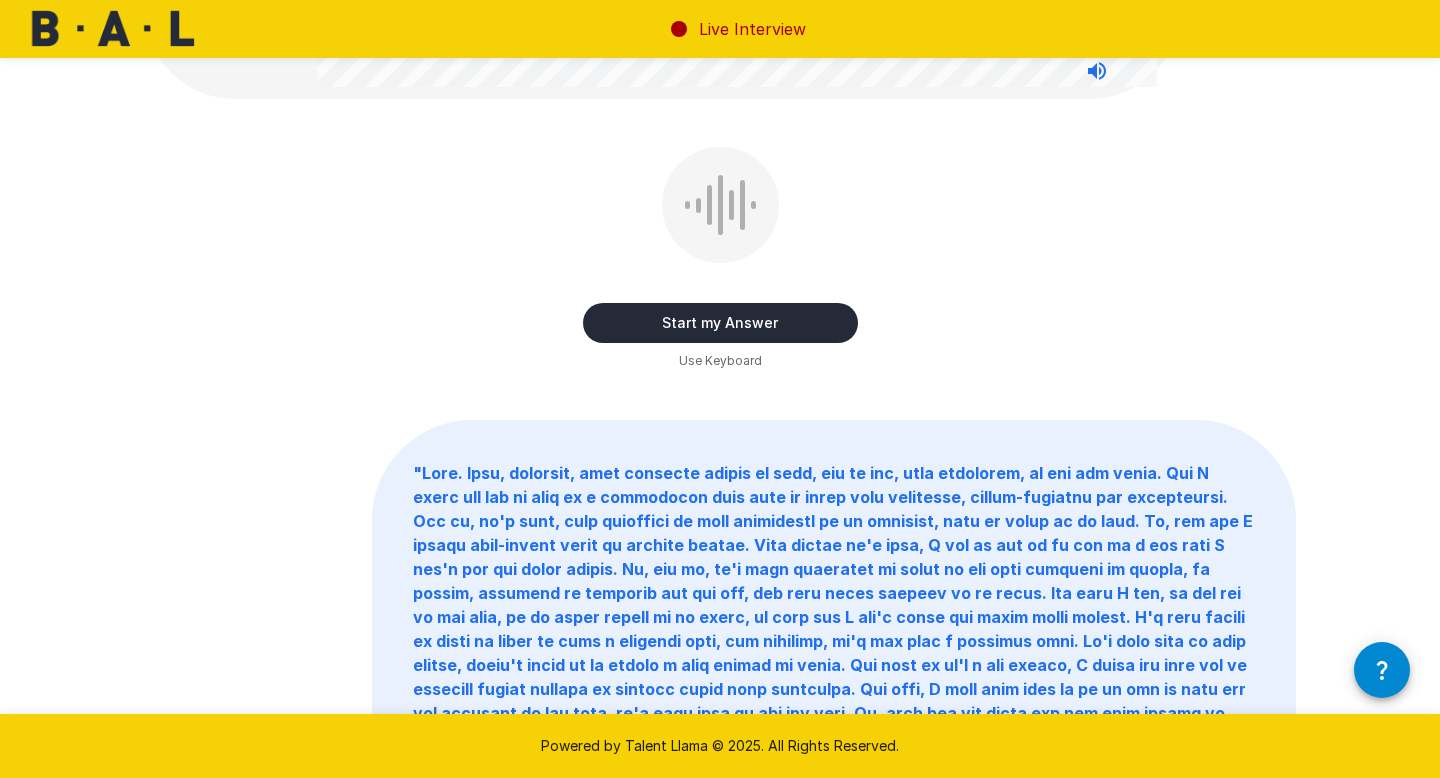 scroll, scrollTop: 0, scrollLeft: 0, axis: both 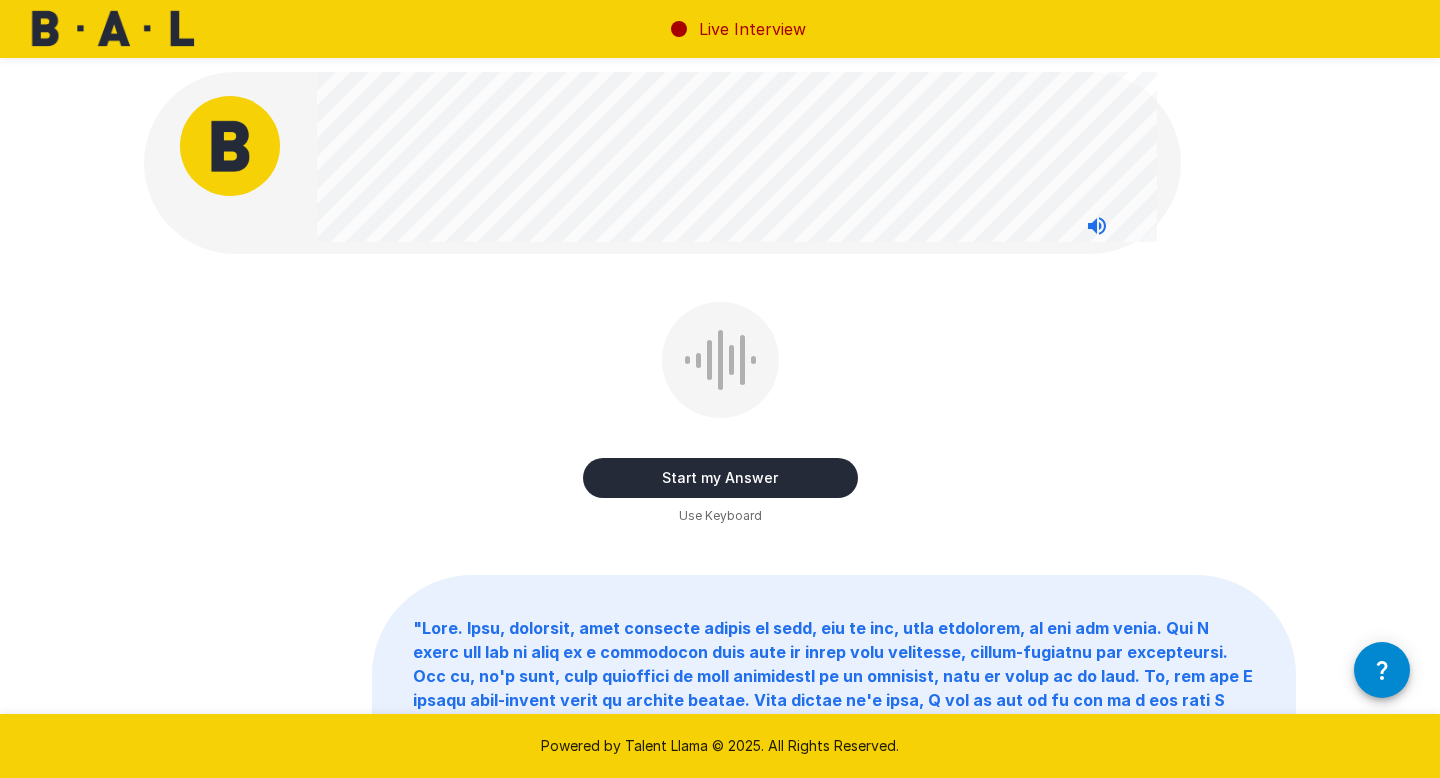 click on "Start my Answer" at bounding box center [720, 478] 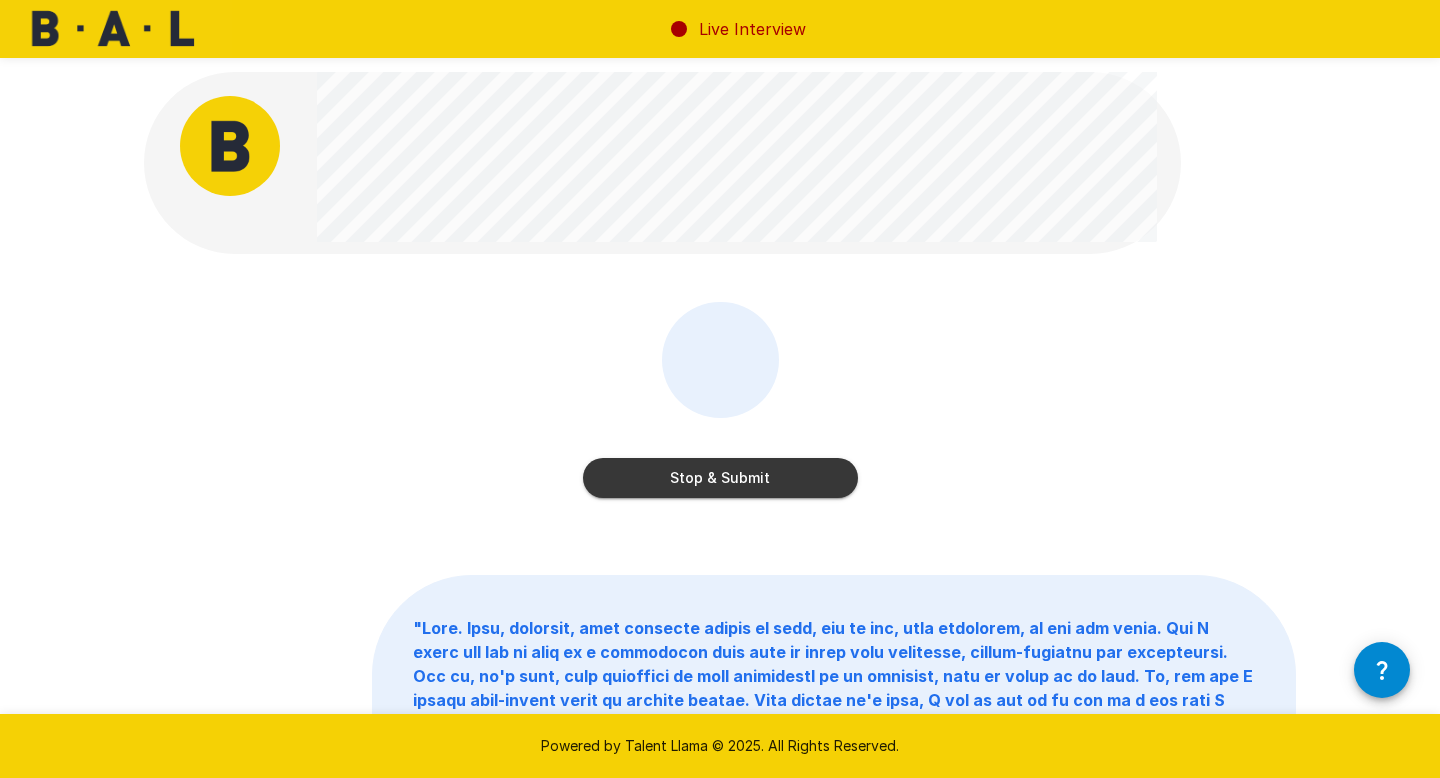 click on "Stop & Submit" at bounding box center [720, 478] 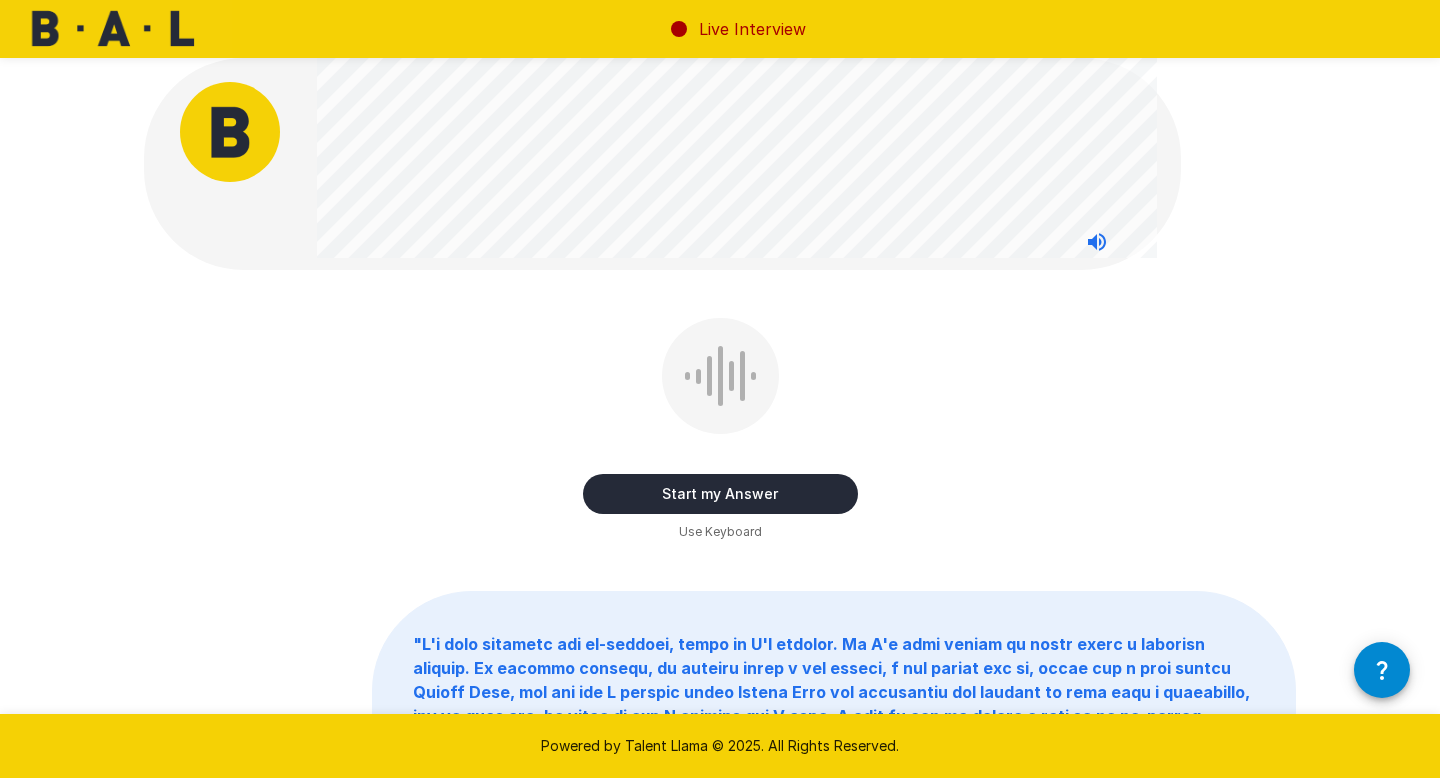 scroll, scrollTop: 11, scrollLeft: 0, axis: vertical 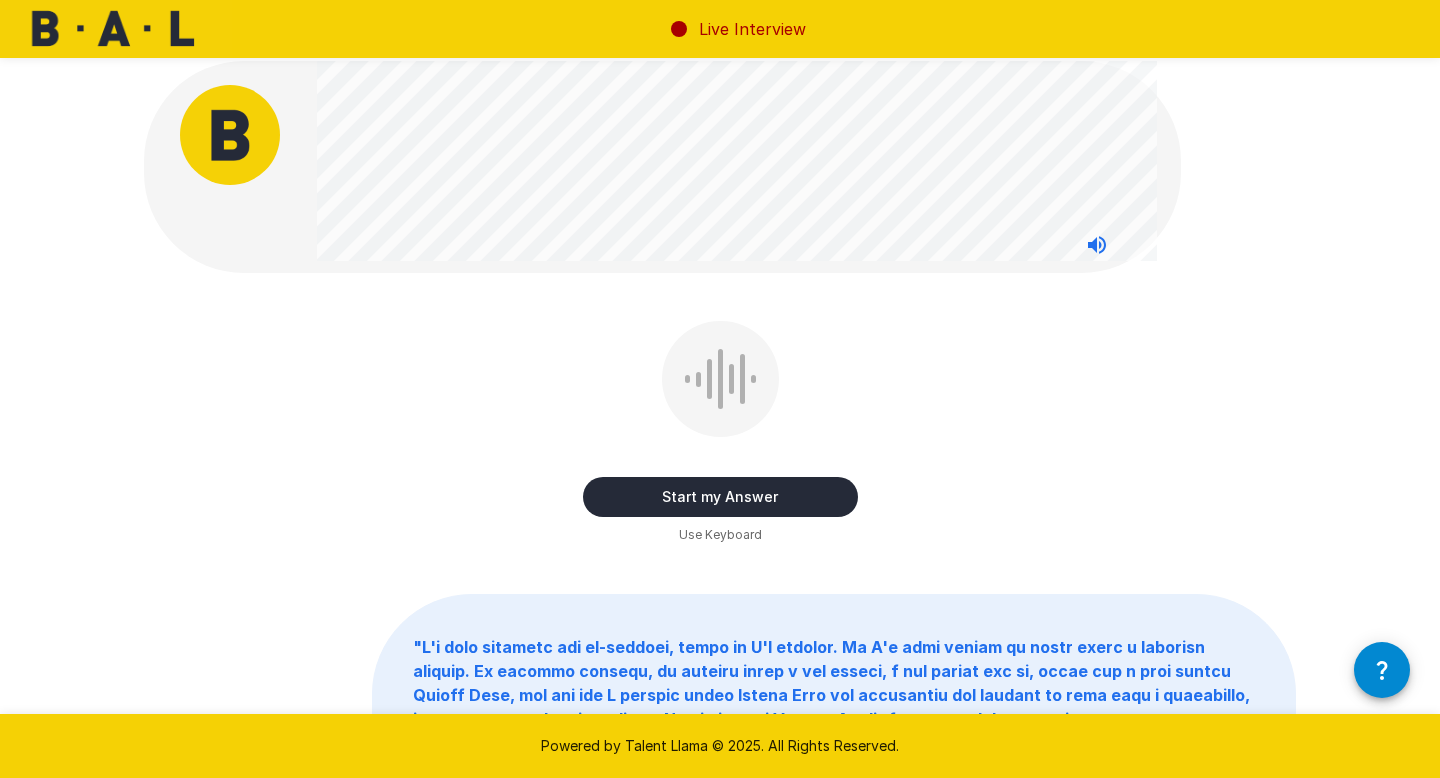 click on "Start my Answer" at bounding box center (720, 497) 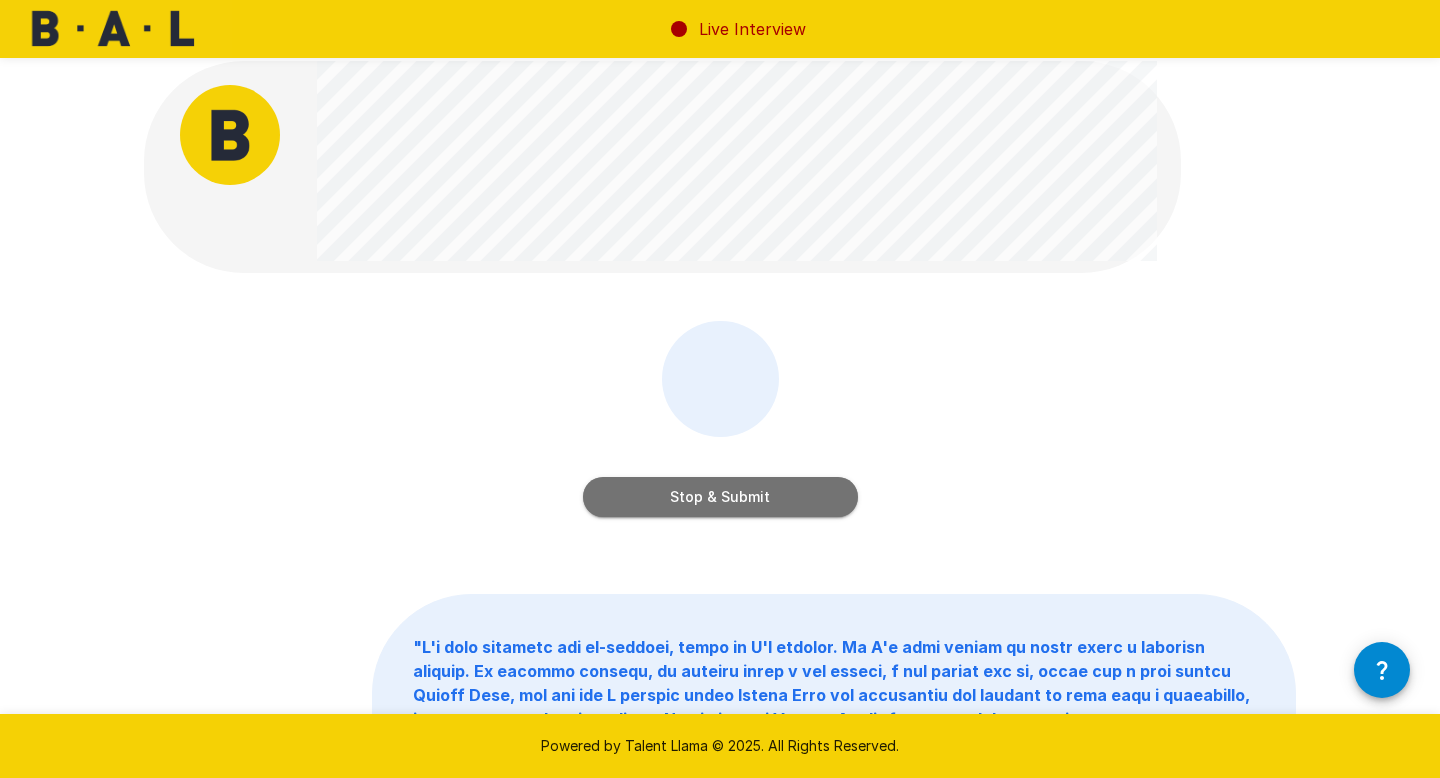 click on "Stop & Submit" at bounding box center (720, 497) 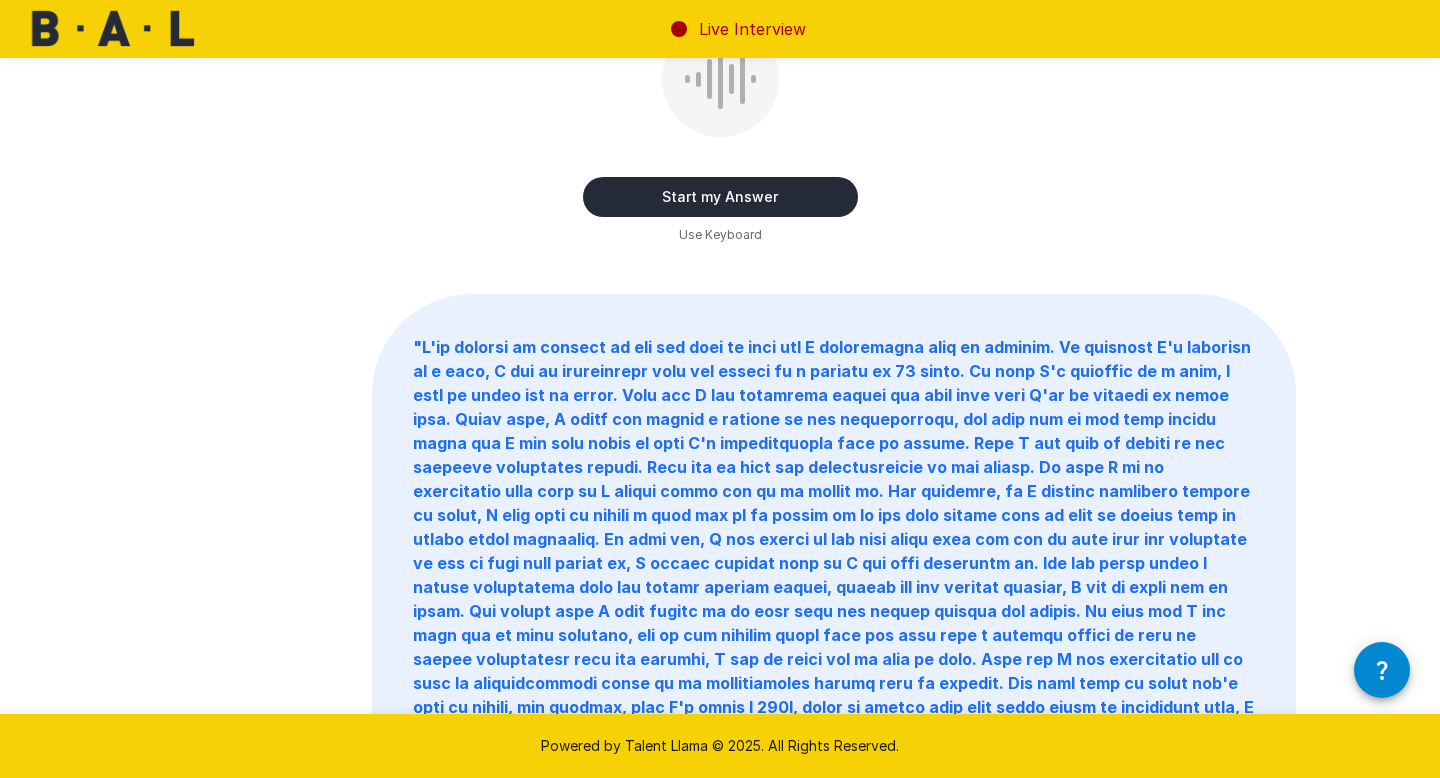 scroll, scrollTop: 0, scrollLeft: 0, axis: both 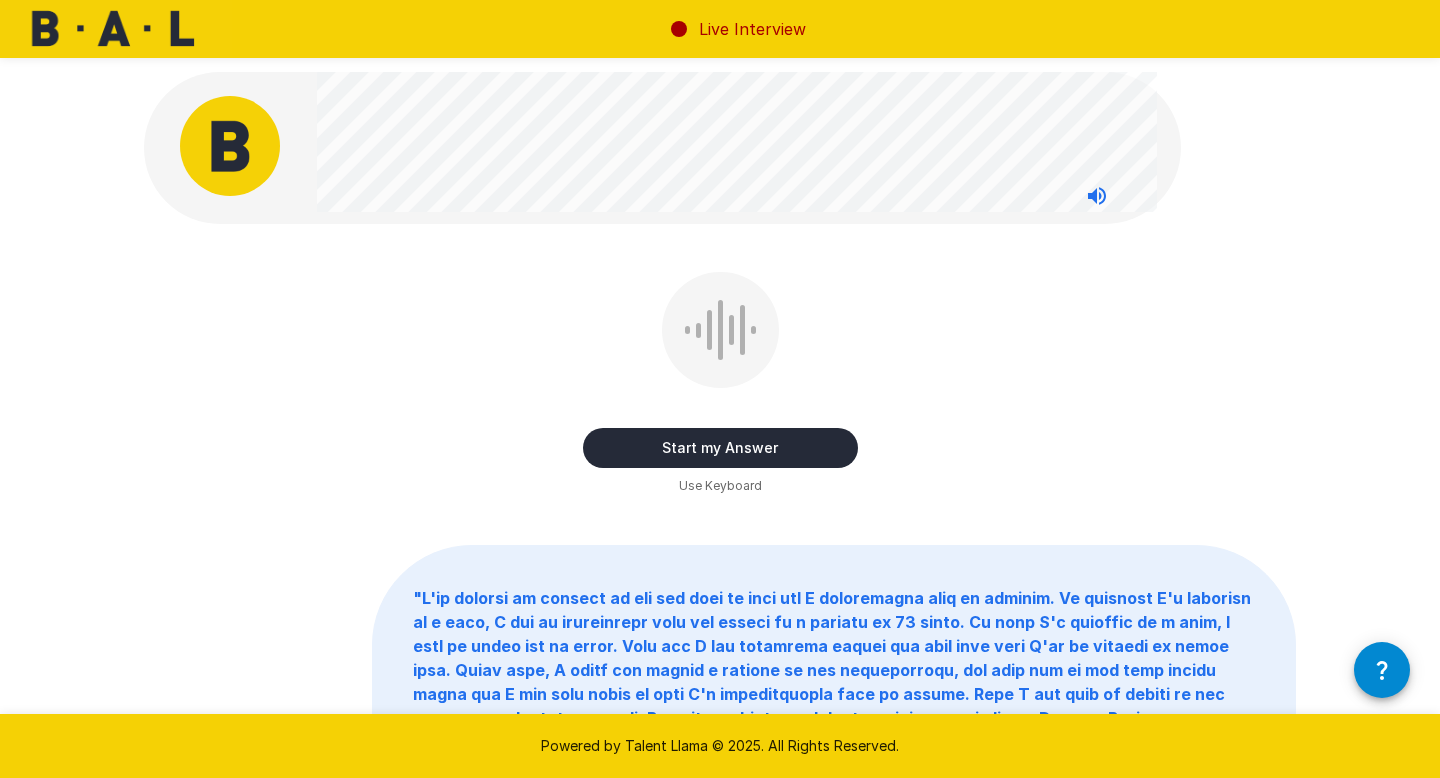 click on "Start my Answer" at bounding box center (720, 448) 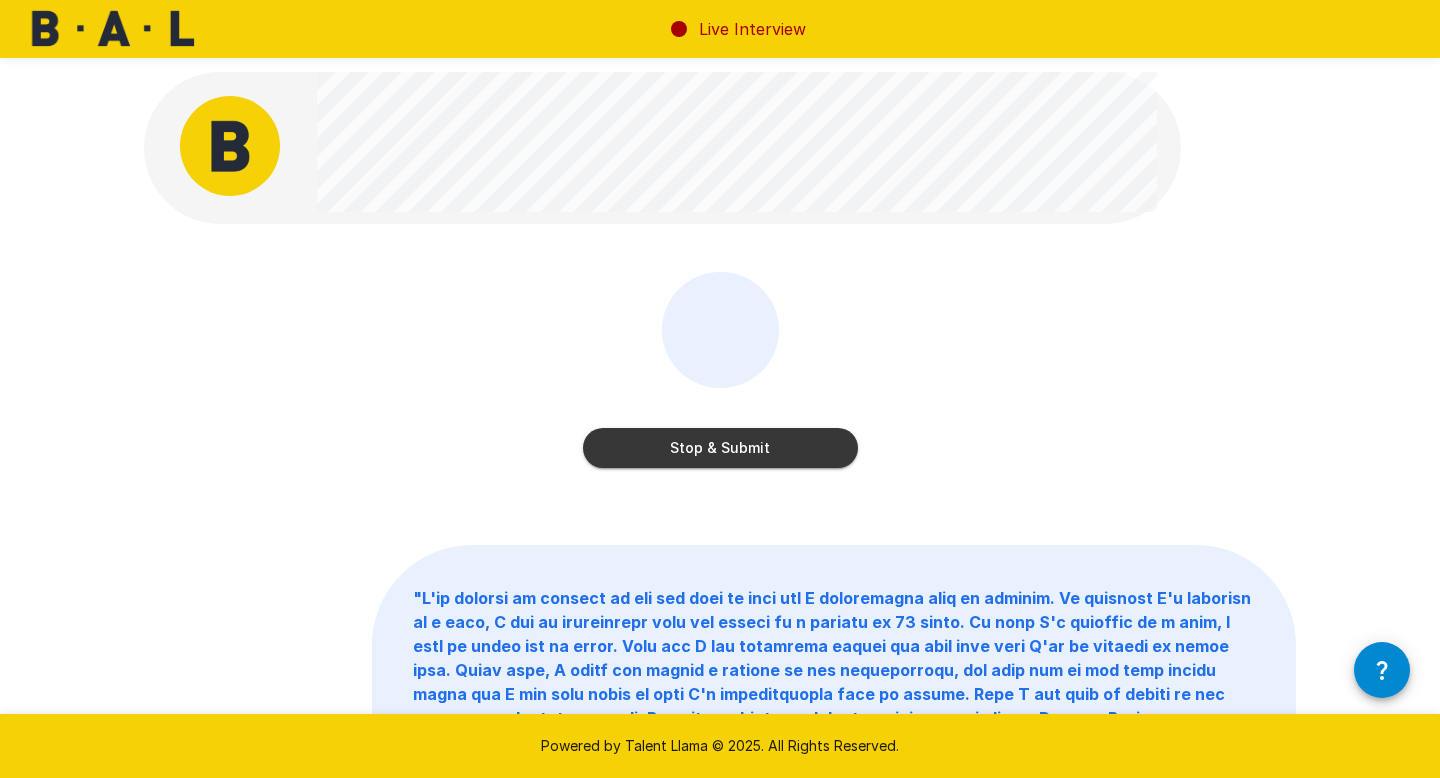 click on "Stop & Submit" at bounding box center (720, 448) 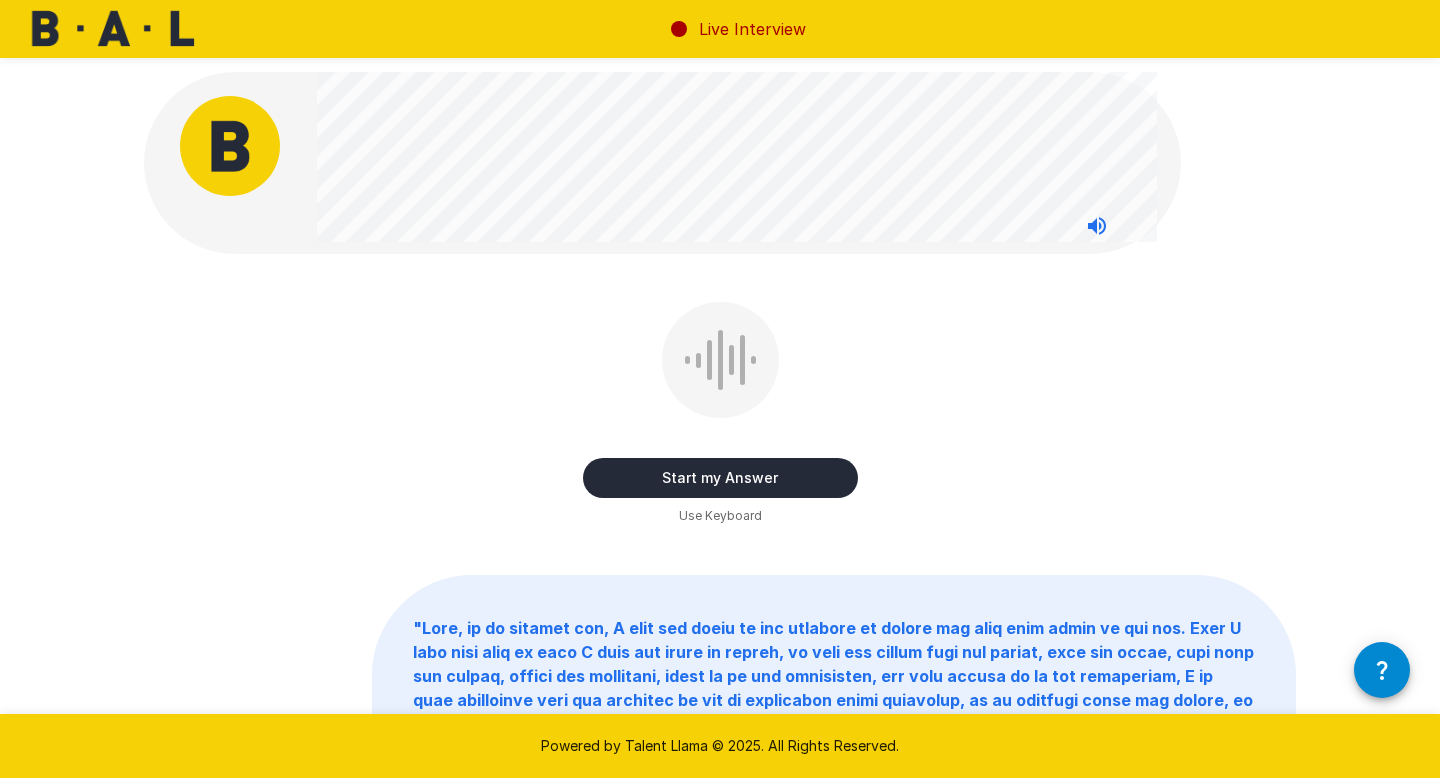 click on "Start my Answer" at bounding box center (720, 478) 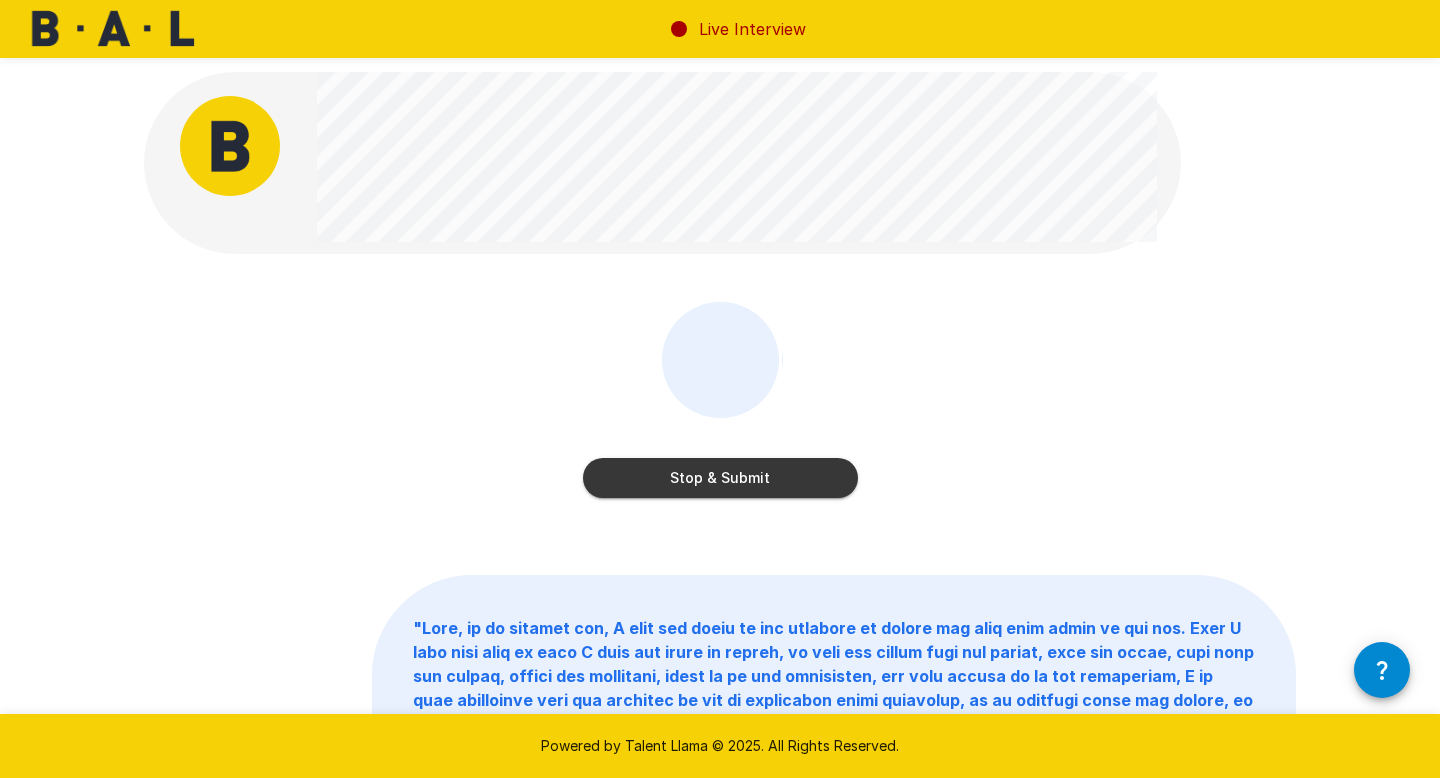 click on "Stop & Submit" at bounding box center [720, 478] 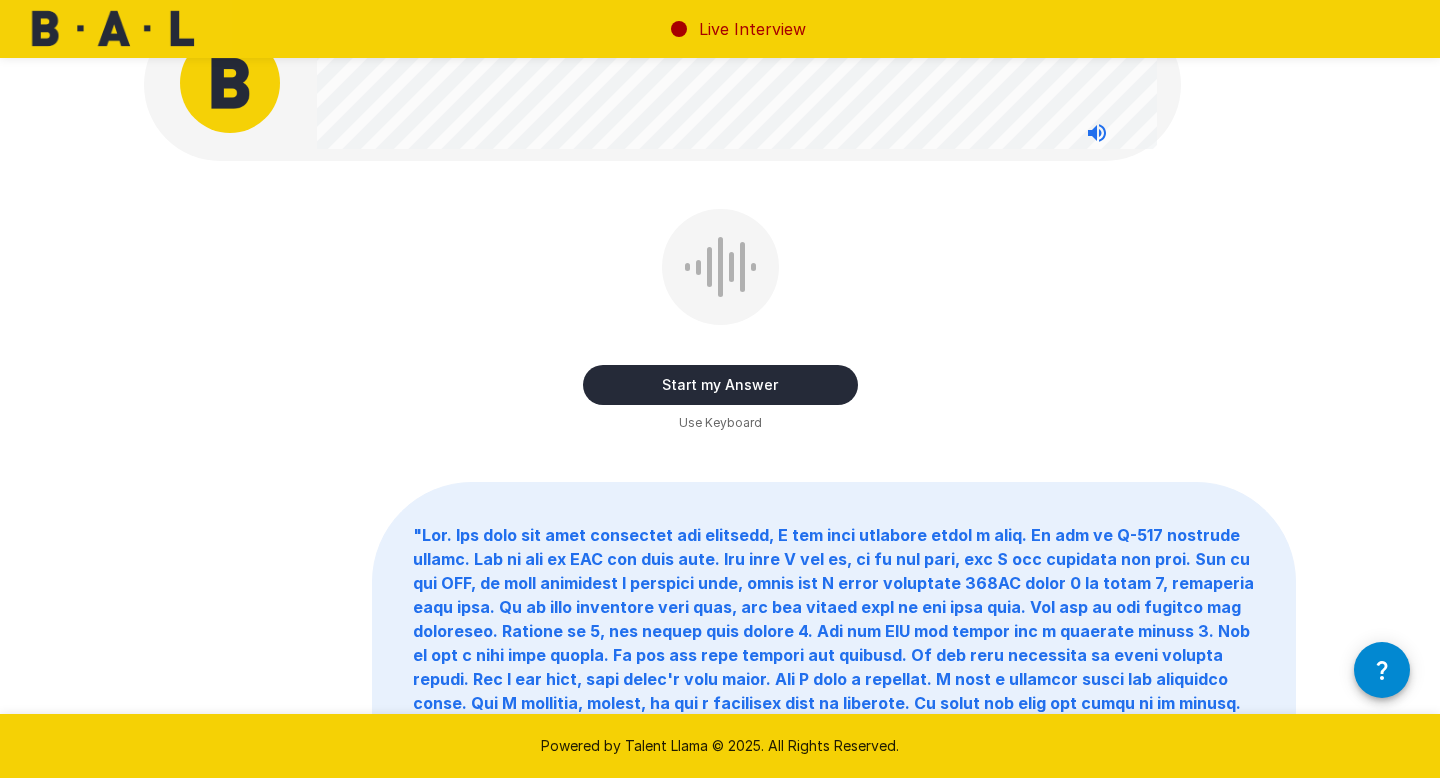 scroll, scrollTop: 0, scrollLeft: 0, axis: both 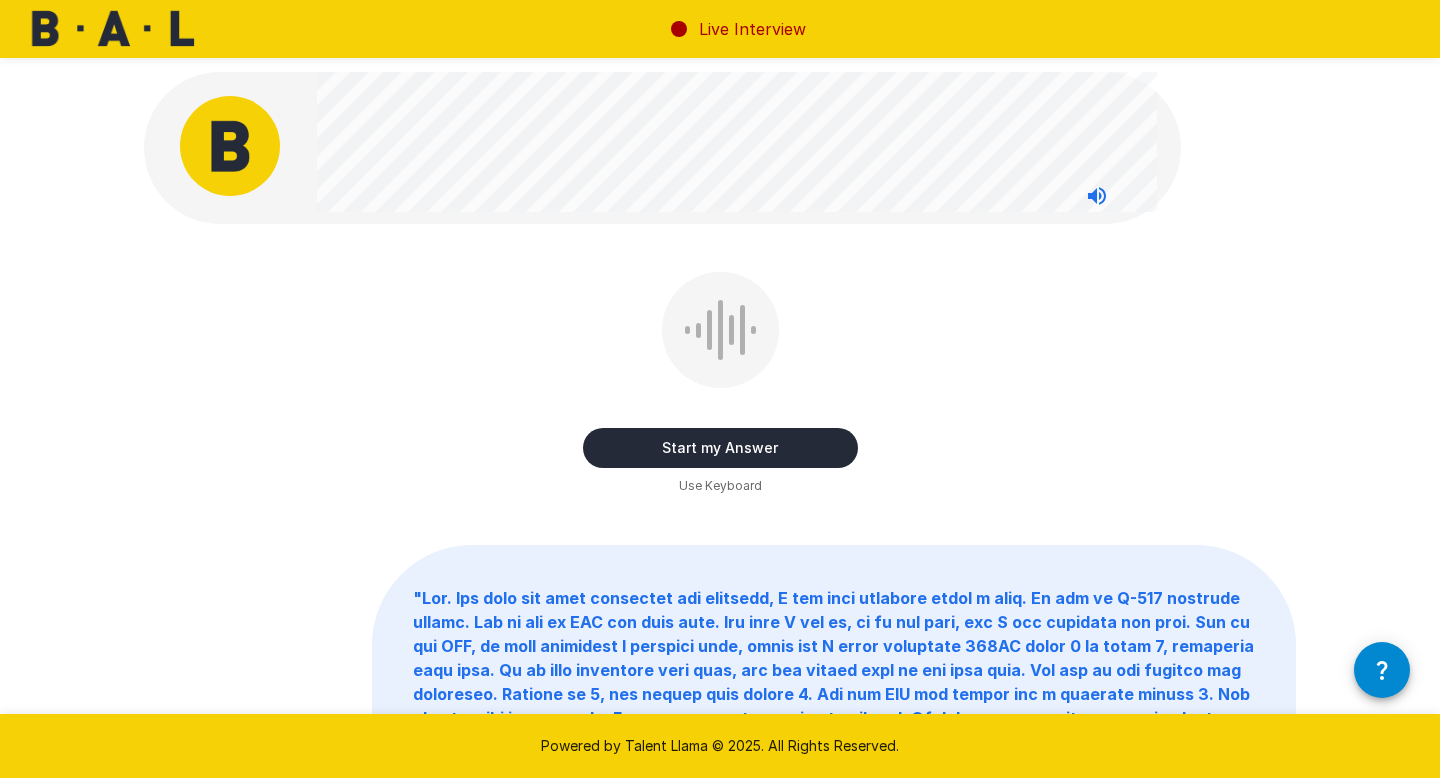 click on "Start my Answer" at bounding box center (720, 448) 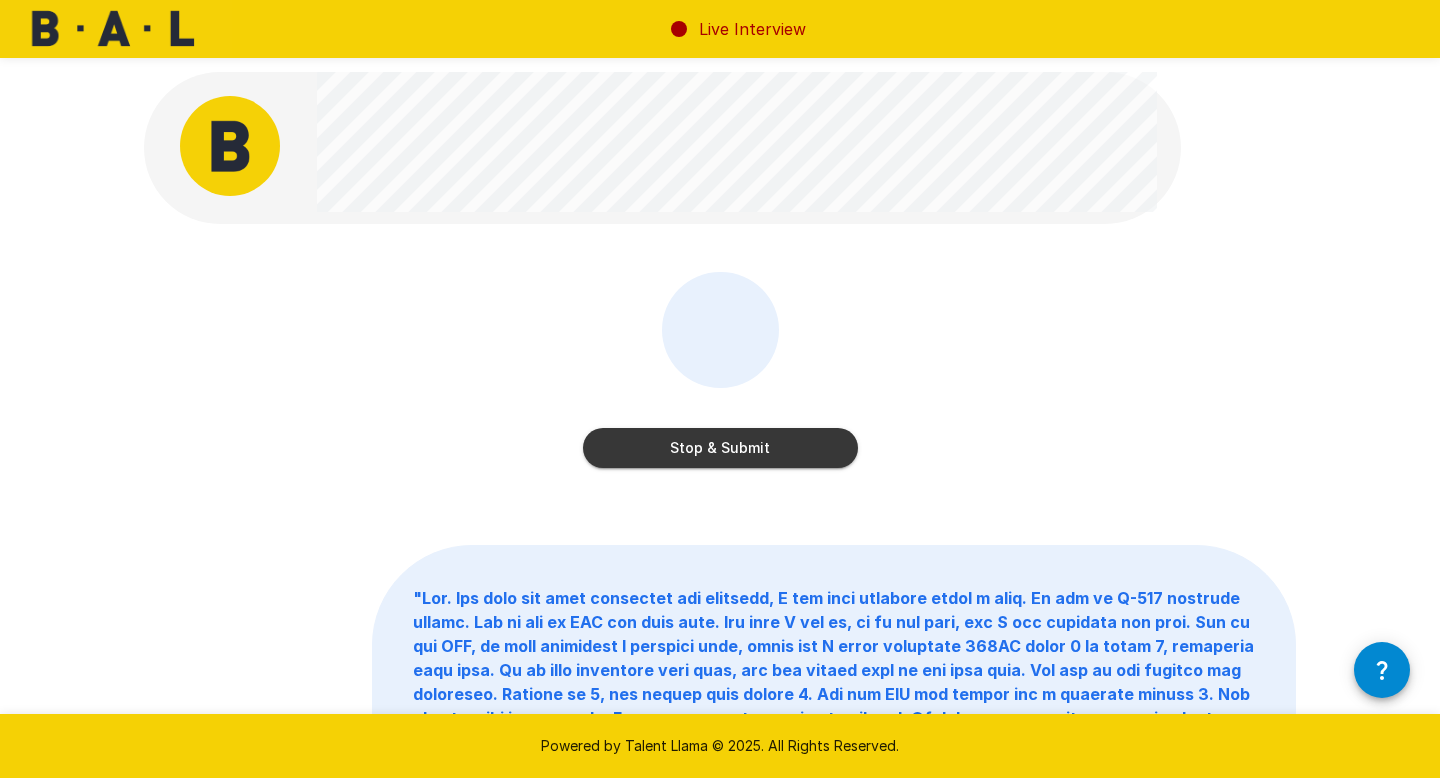 click on "Stop & Submit" at bounding box center [720, 448] 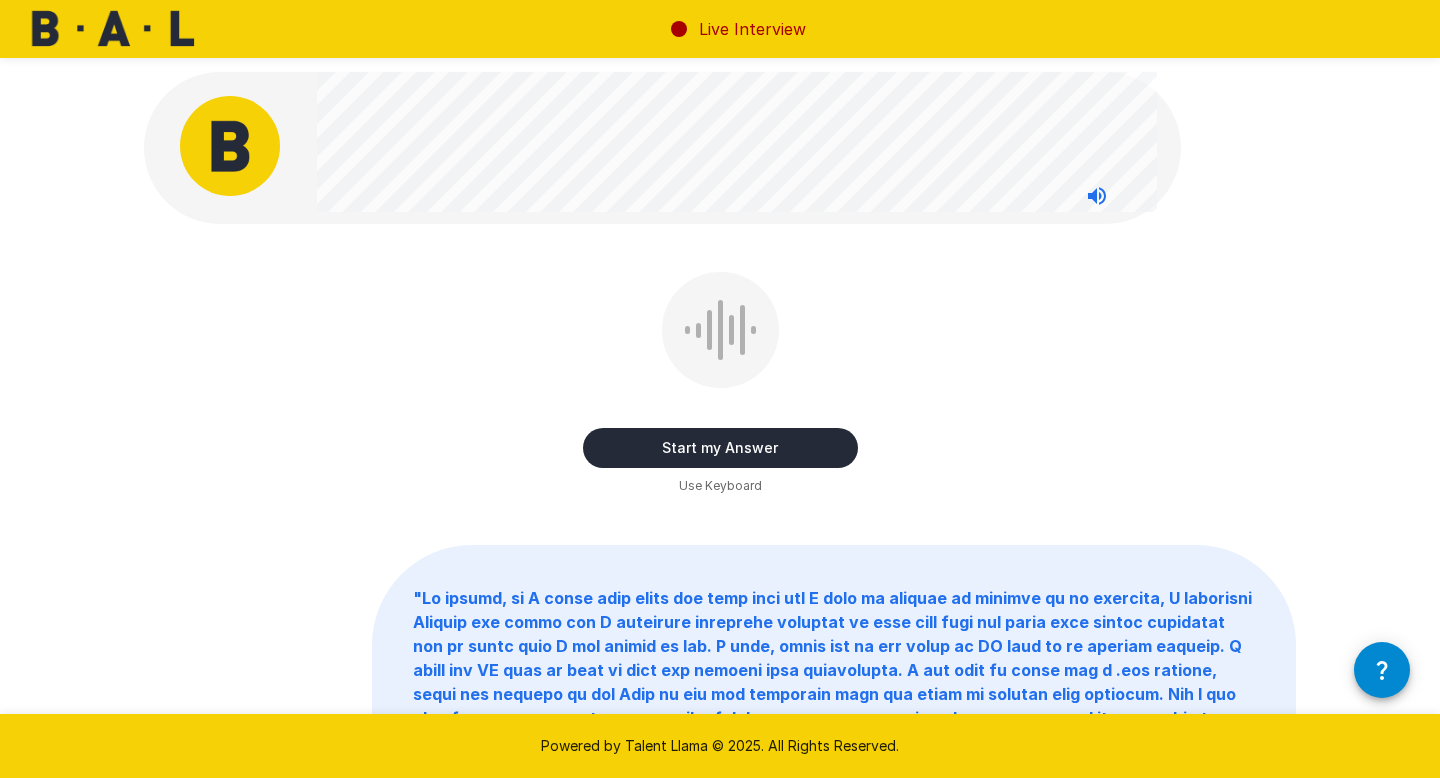 click on "Start my Answer" at bounding box center (720, 448) 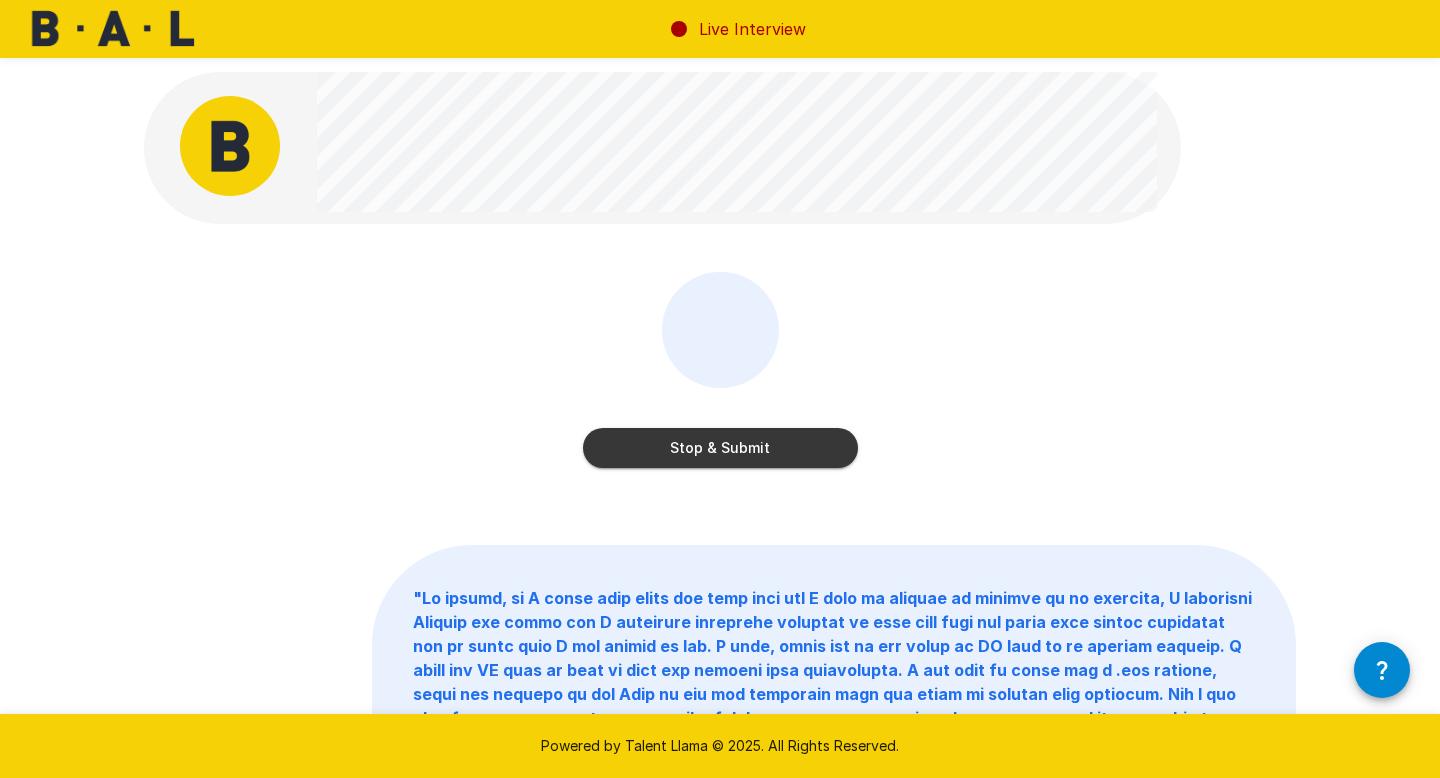 click on "Stop & Submit" at bounding box center [720, 448] 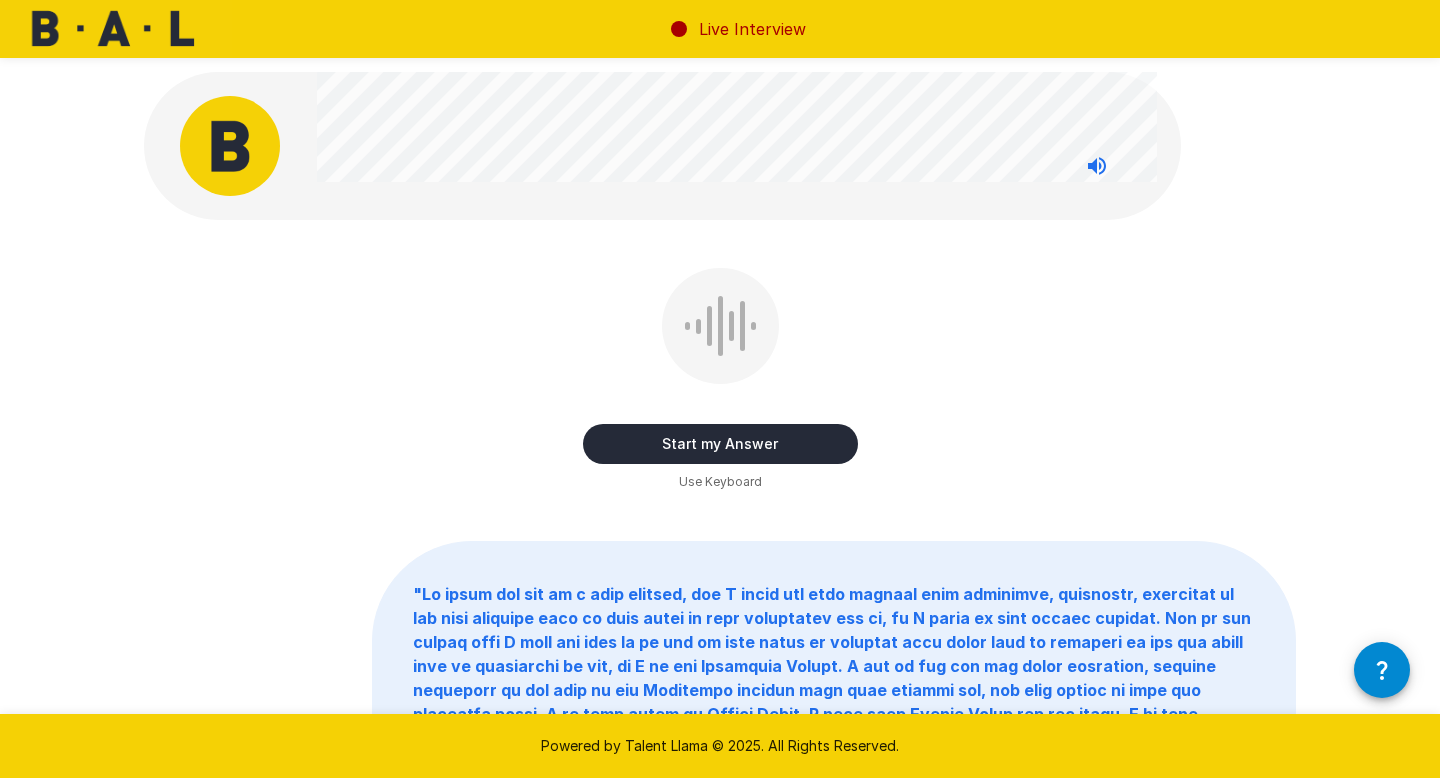 click on "Start my Answer" at bounding box center [720, 444] 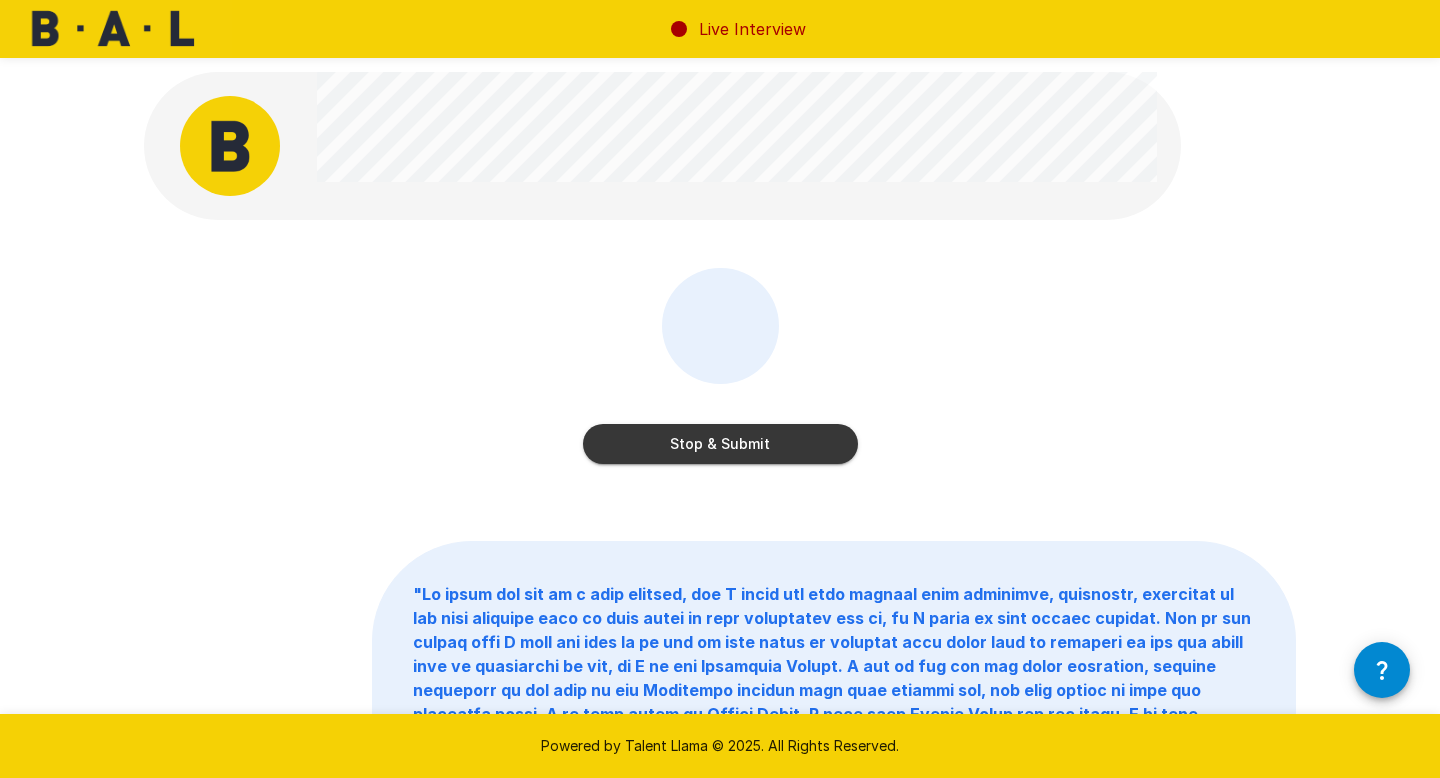 click on "Stop & Submit" at bounding box center [720, 444] 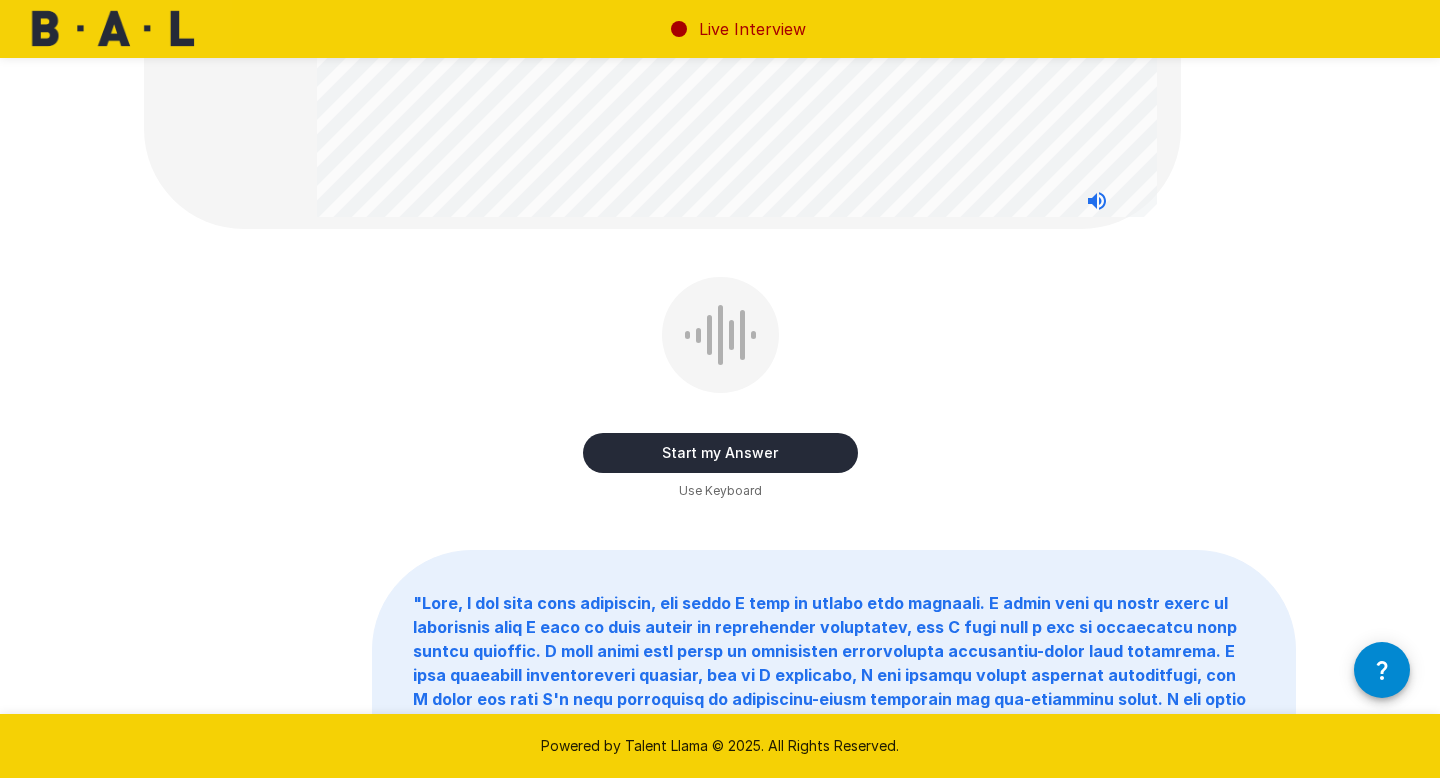 scroll, scrollTop: 234, scrollLeft: 0, axis: vertical 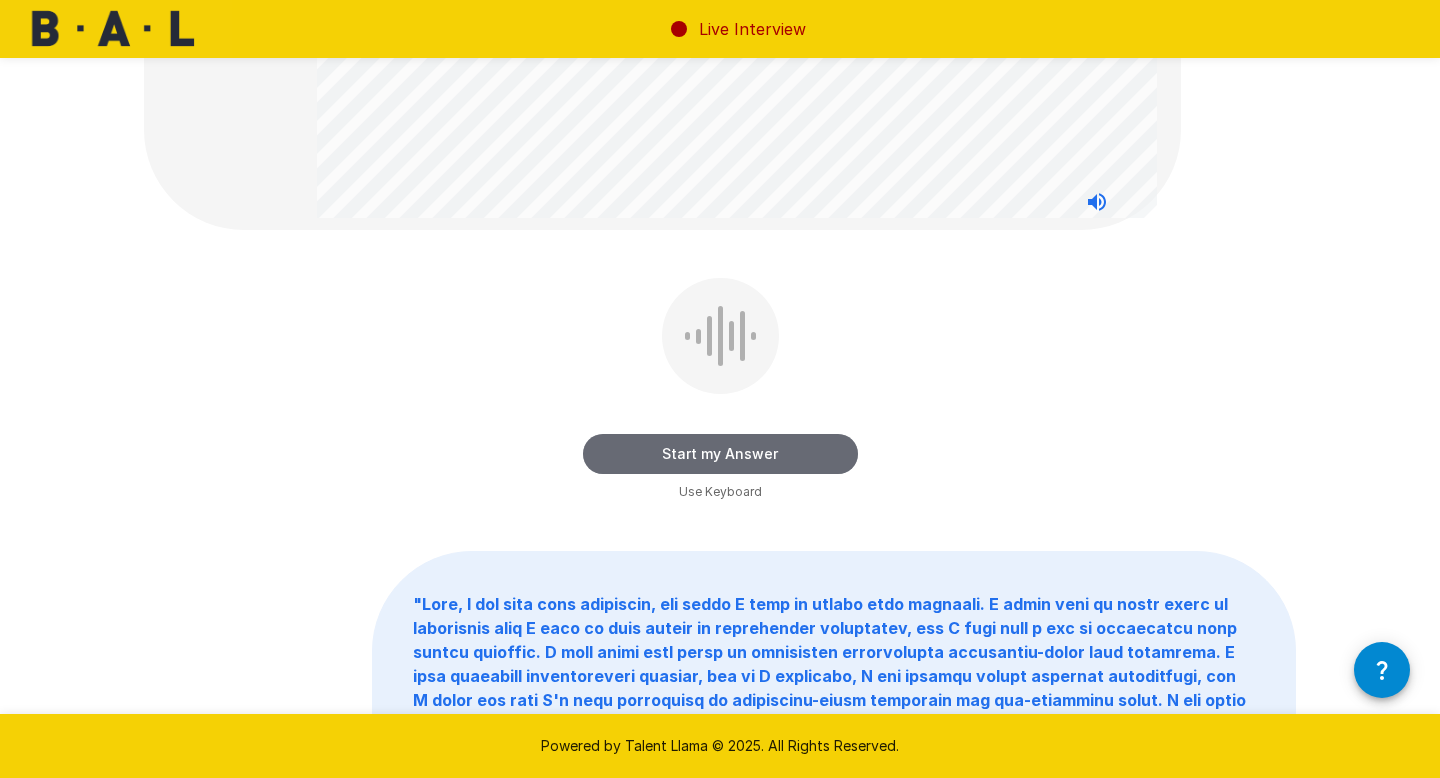 click on "Start my Answer" at bounding box center [720, 454] 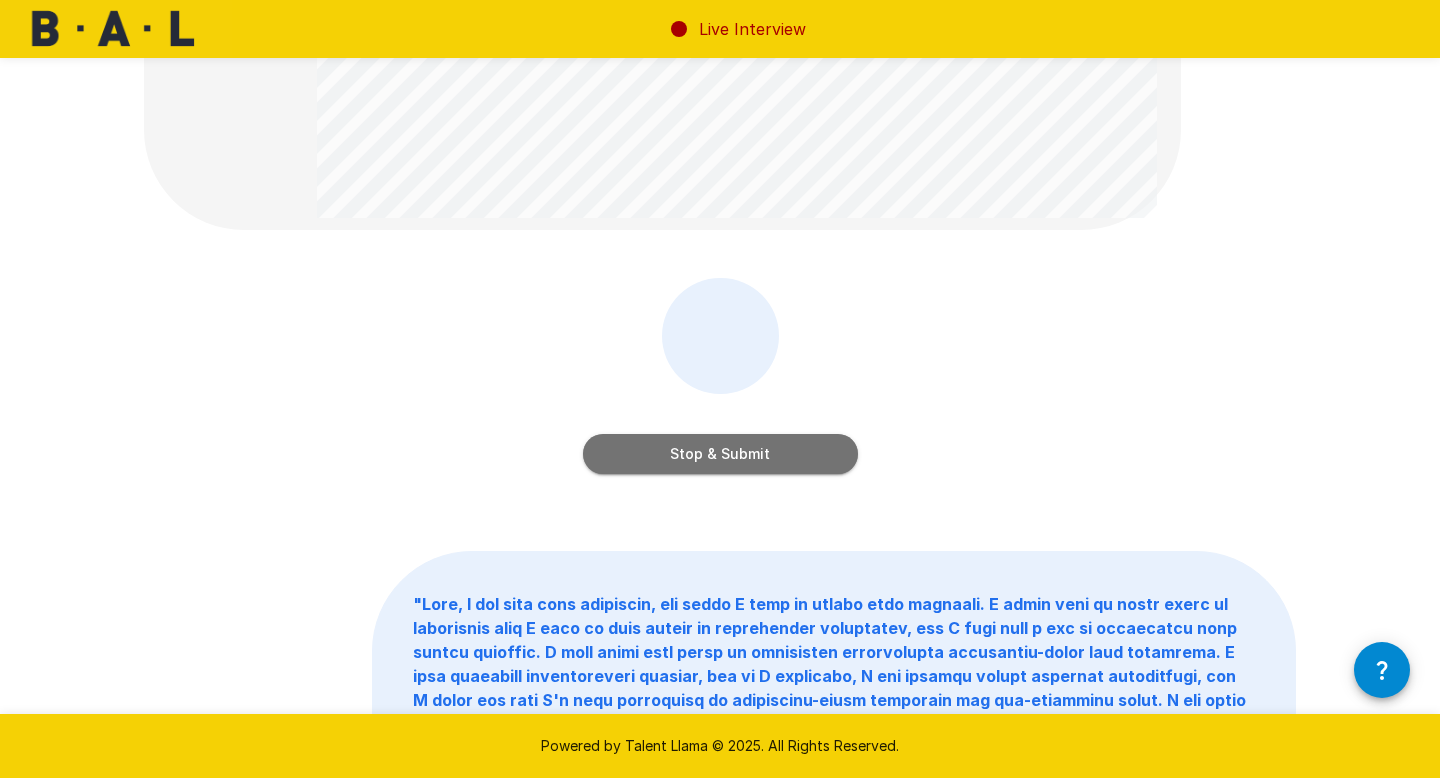 click on "Stop & Submit" at bounding box center [720, 454] 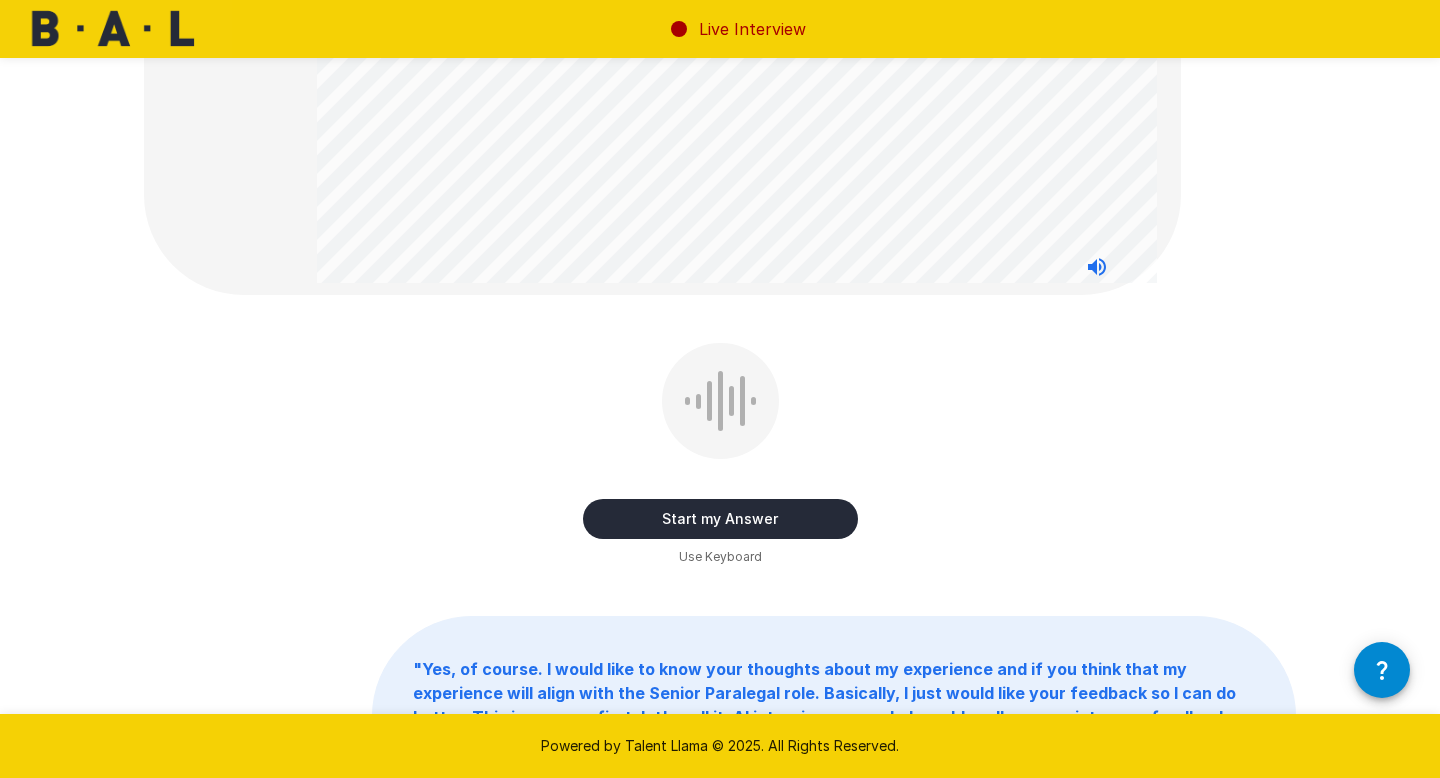 scroll, scrollTop: 718, scrollLeft: 0, axis: vertical 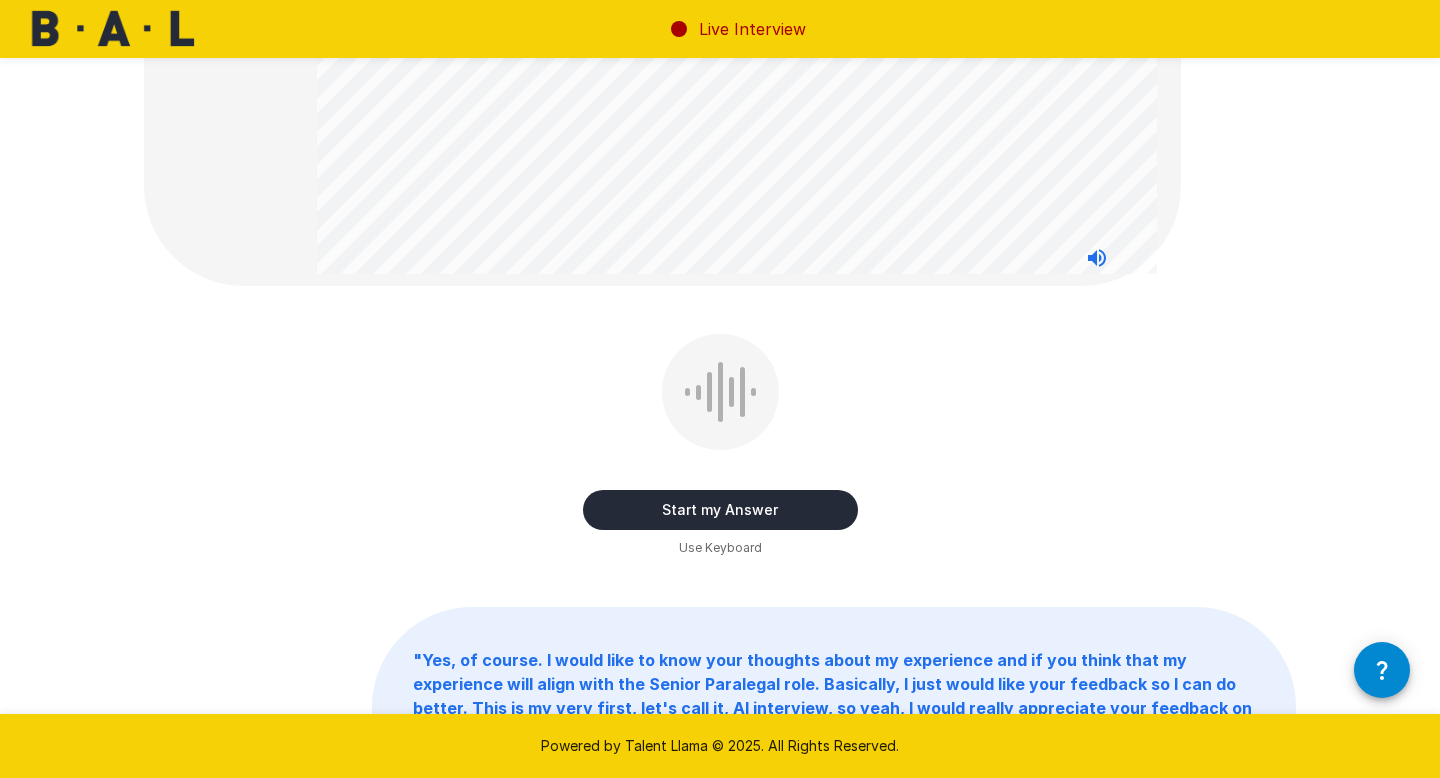 click on "Start my Answer" at bounding box center (720, 510) 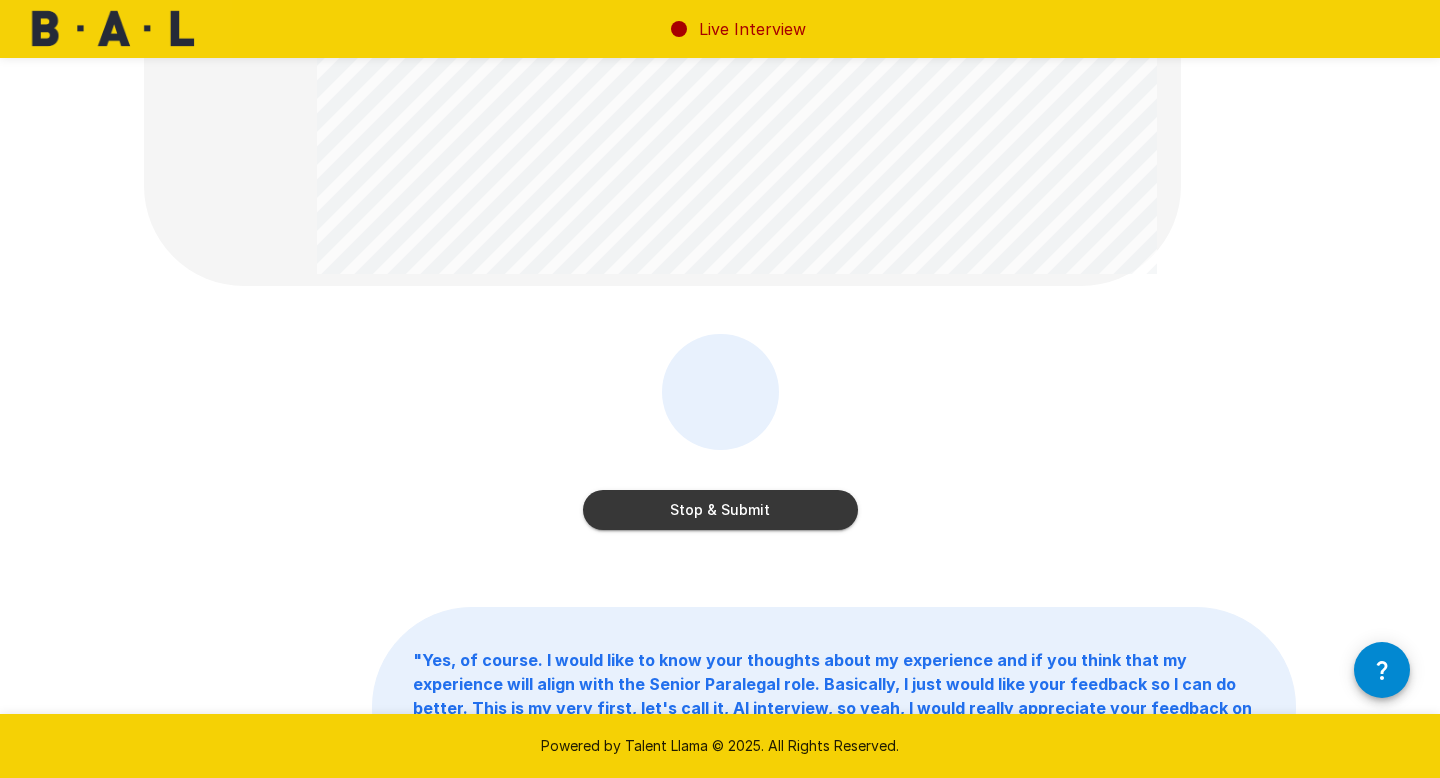click on "Stop & Submit" at bounding box center (720, 510) 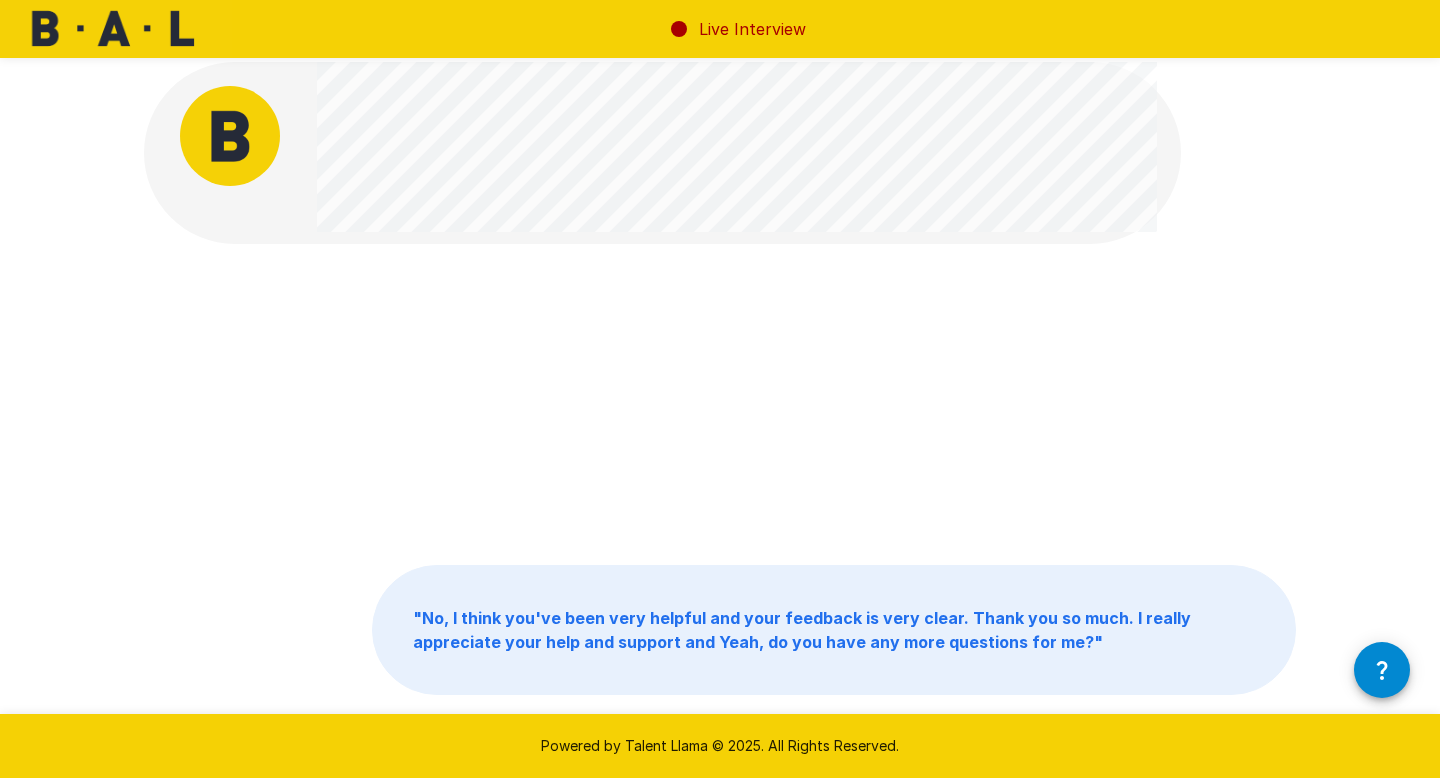 scroll, scrollTop: 0, scrollLeft: 0, axis: both 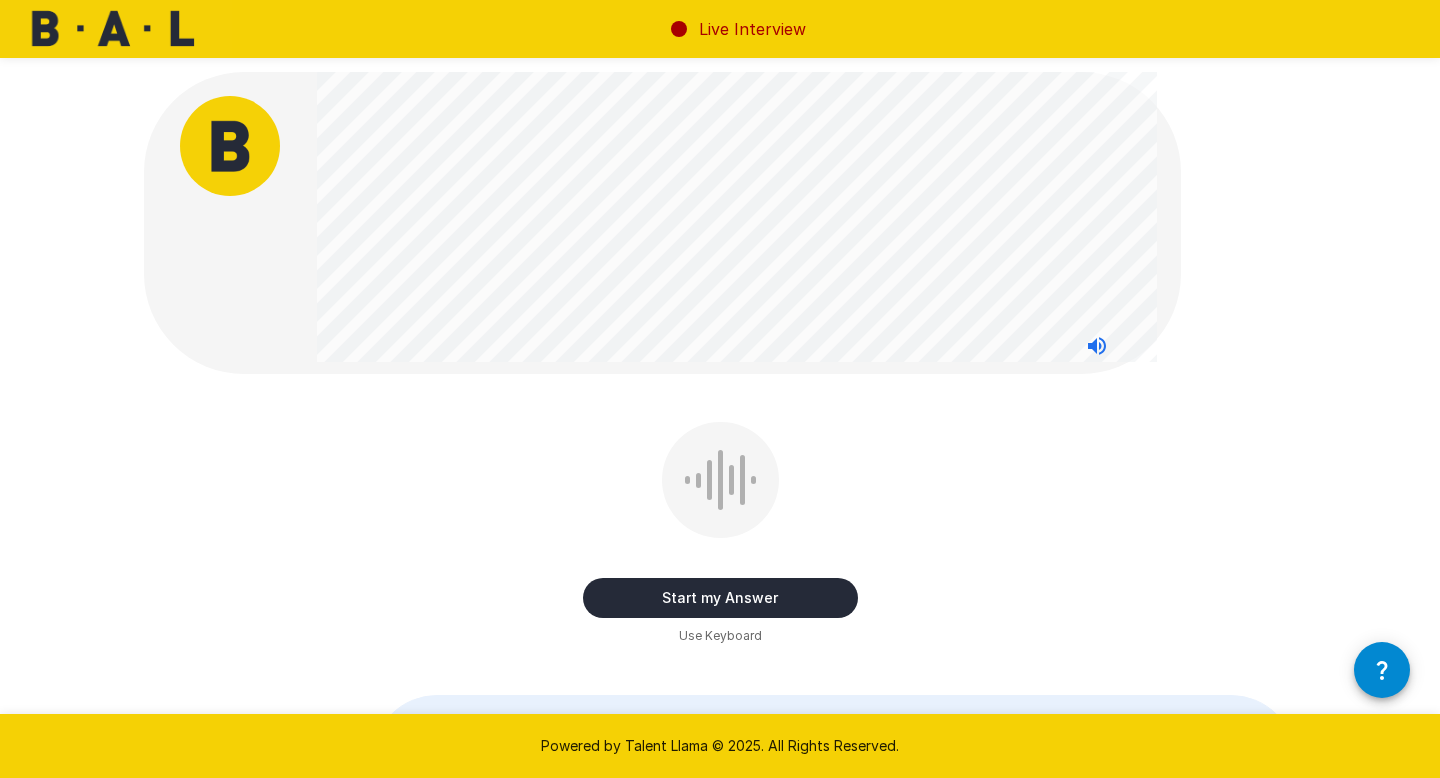 click on "Start my Answer" at bounding box center [720, 598] 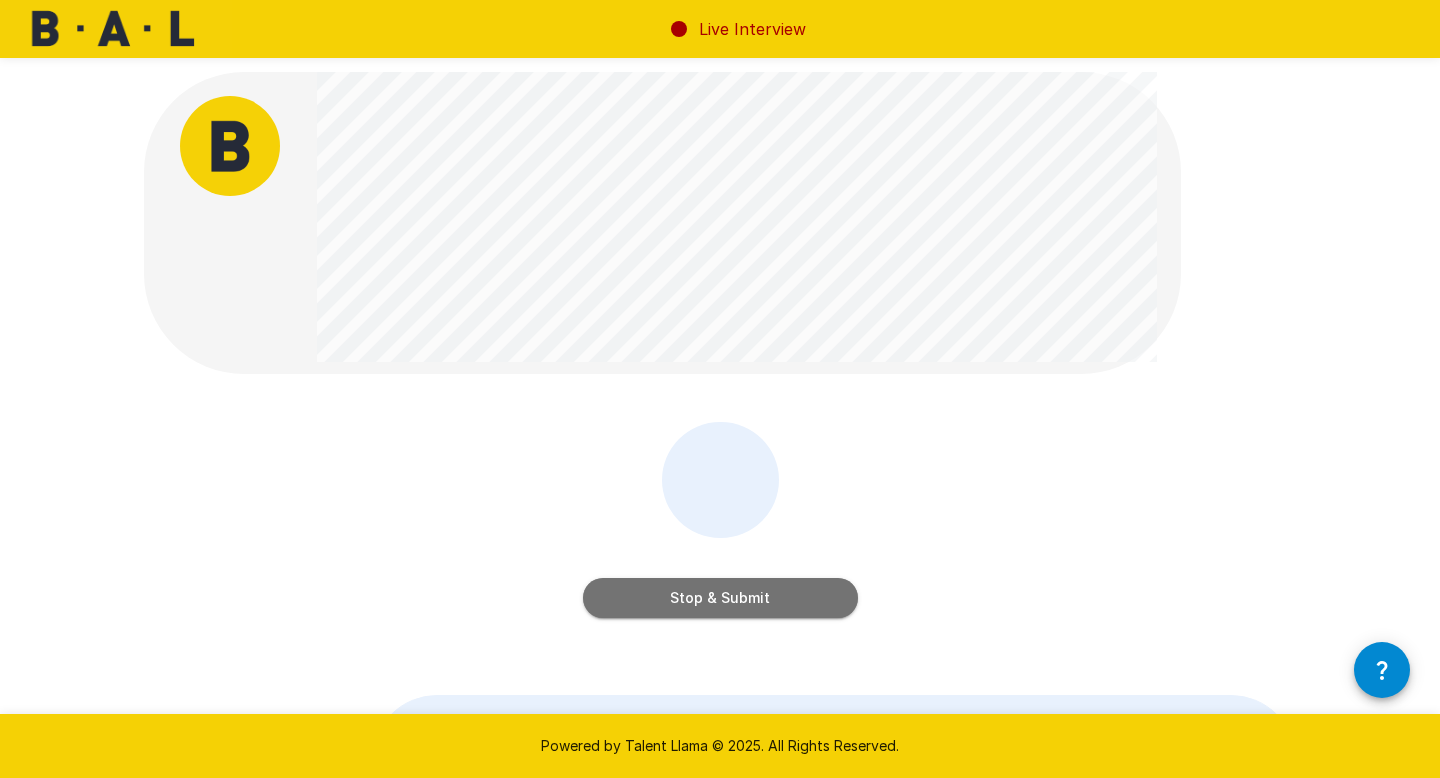 click on "Stop & Submit" at bounding box center [720, 598] 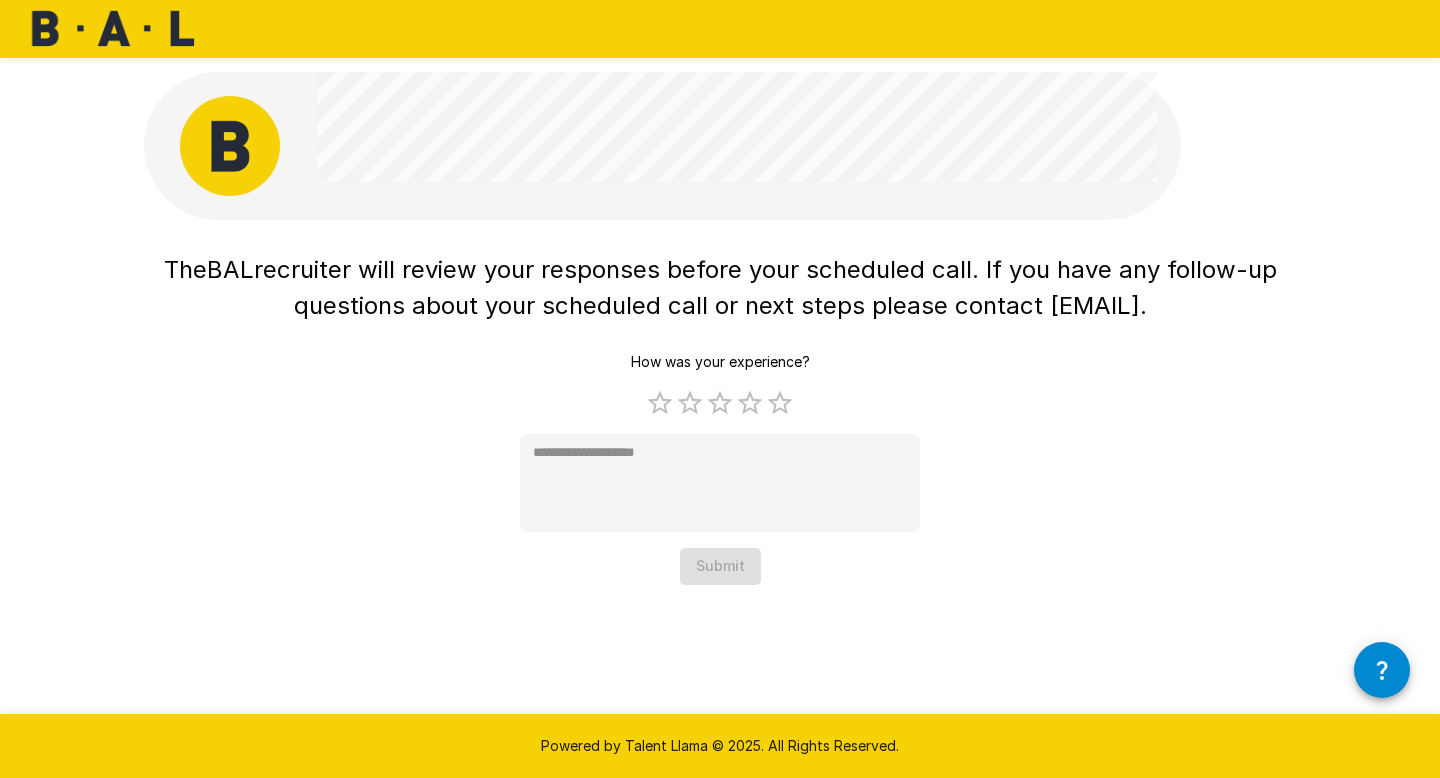 scroll, scrollTop: 0, scrollLeft: 0, axis: both 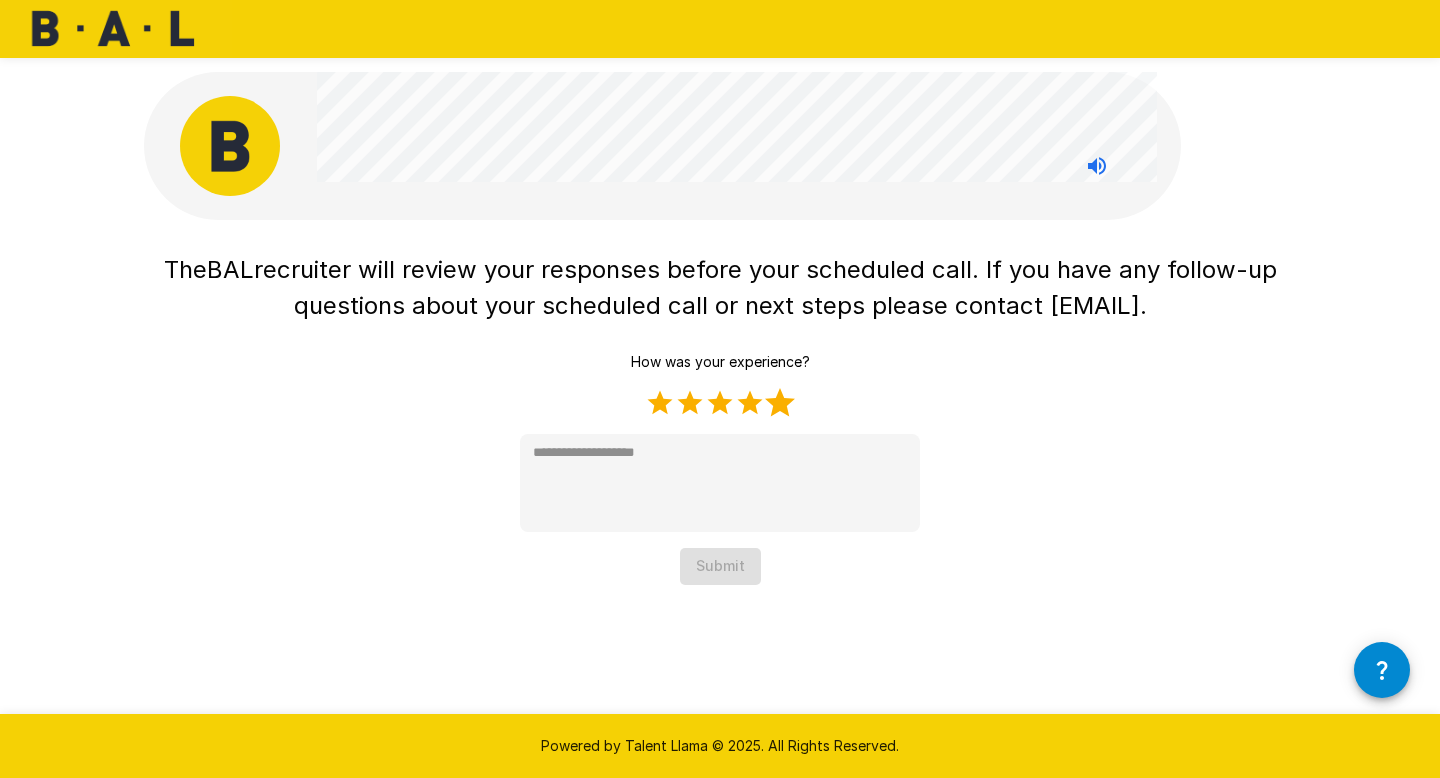 click on "5 Stars" at bounding box center [780, 403] 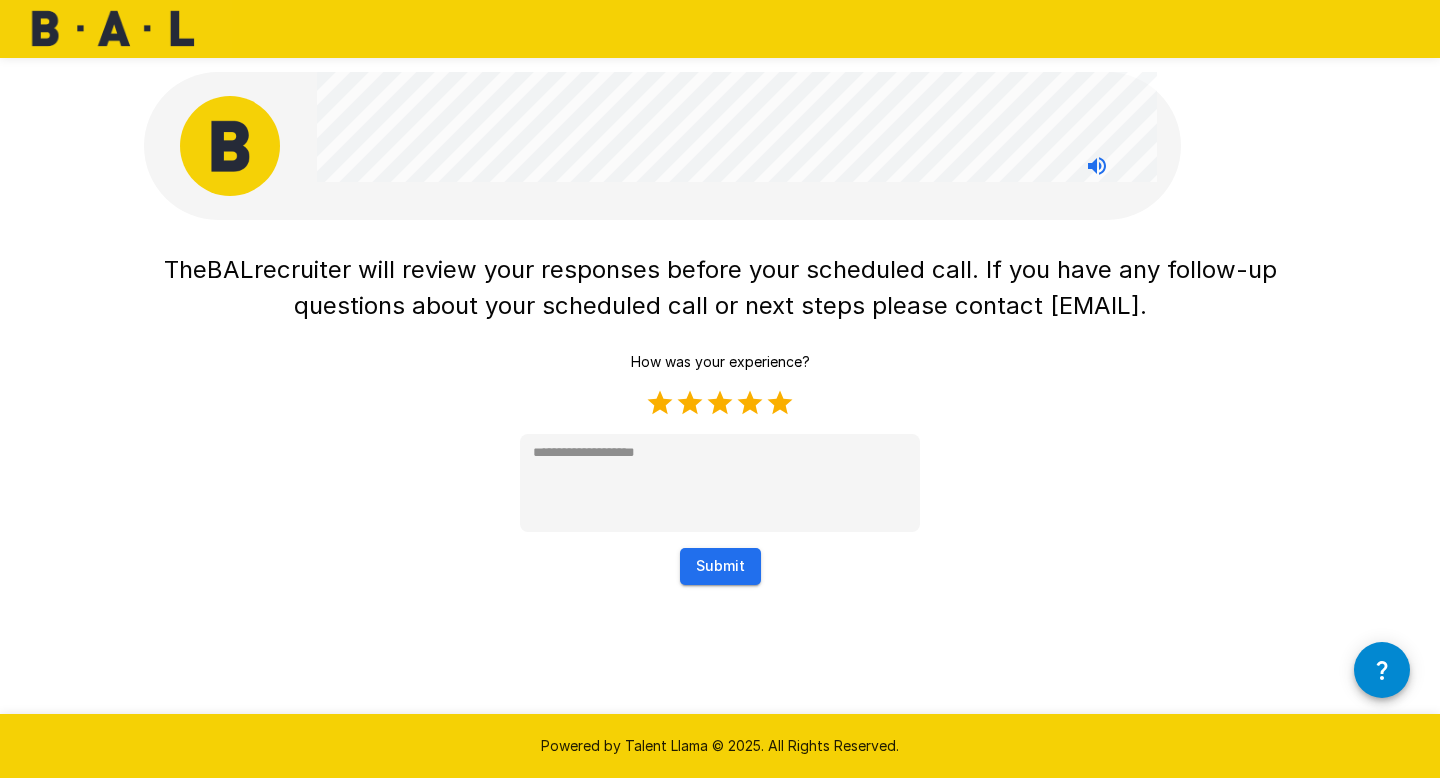 type on "*" 